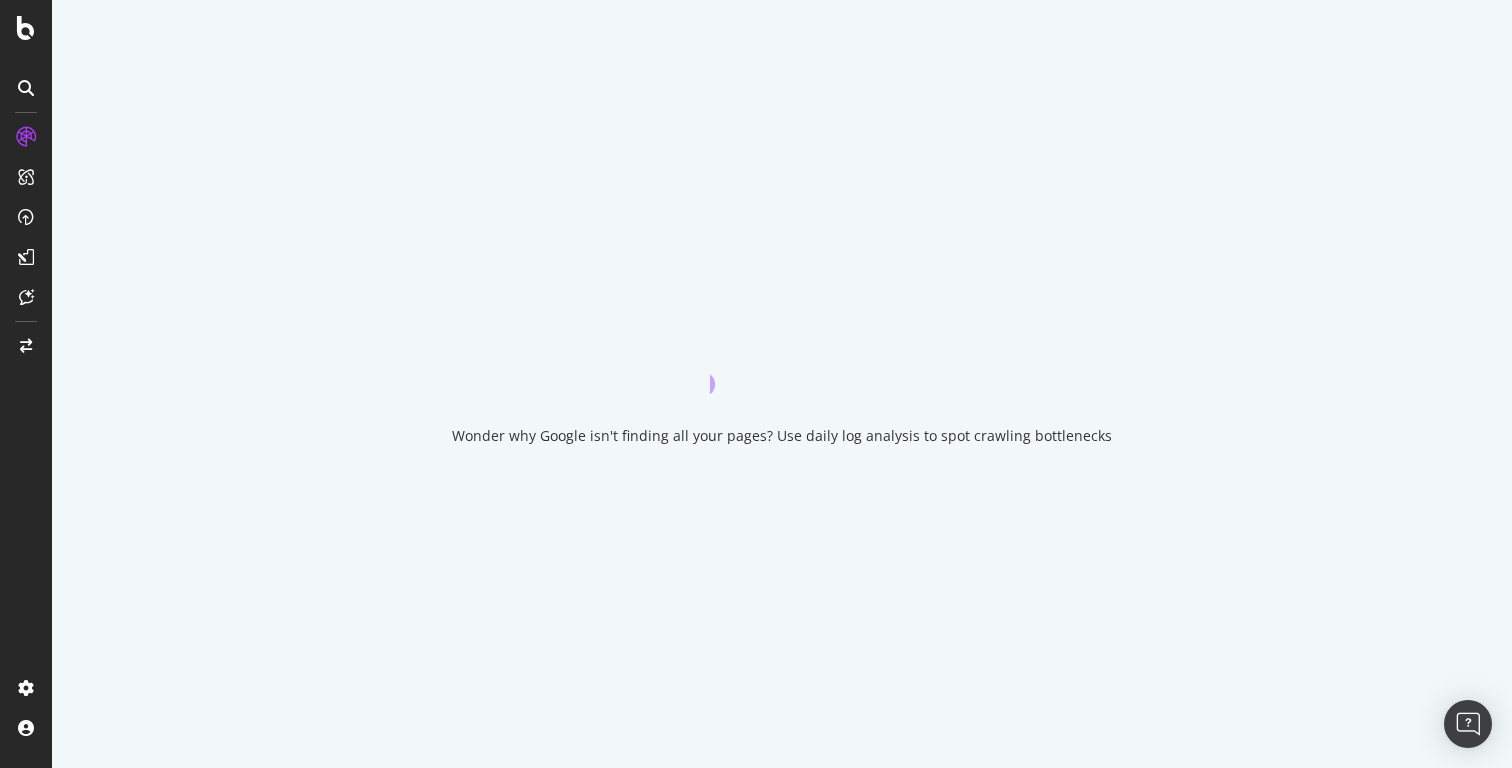scroll, scrollTop: 0, scrollLeft: 0, axis: both 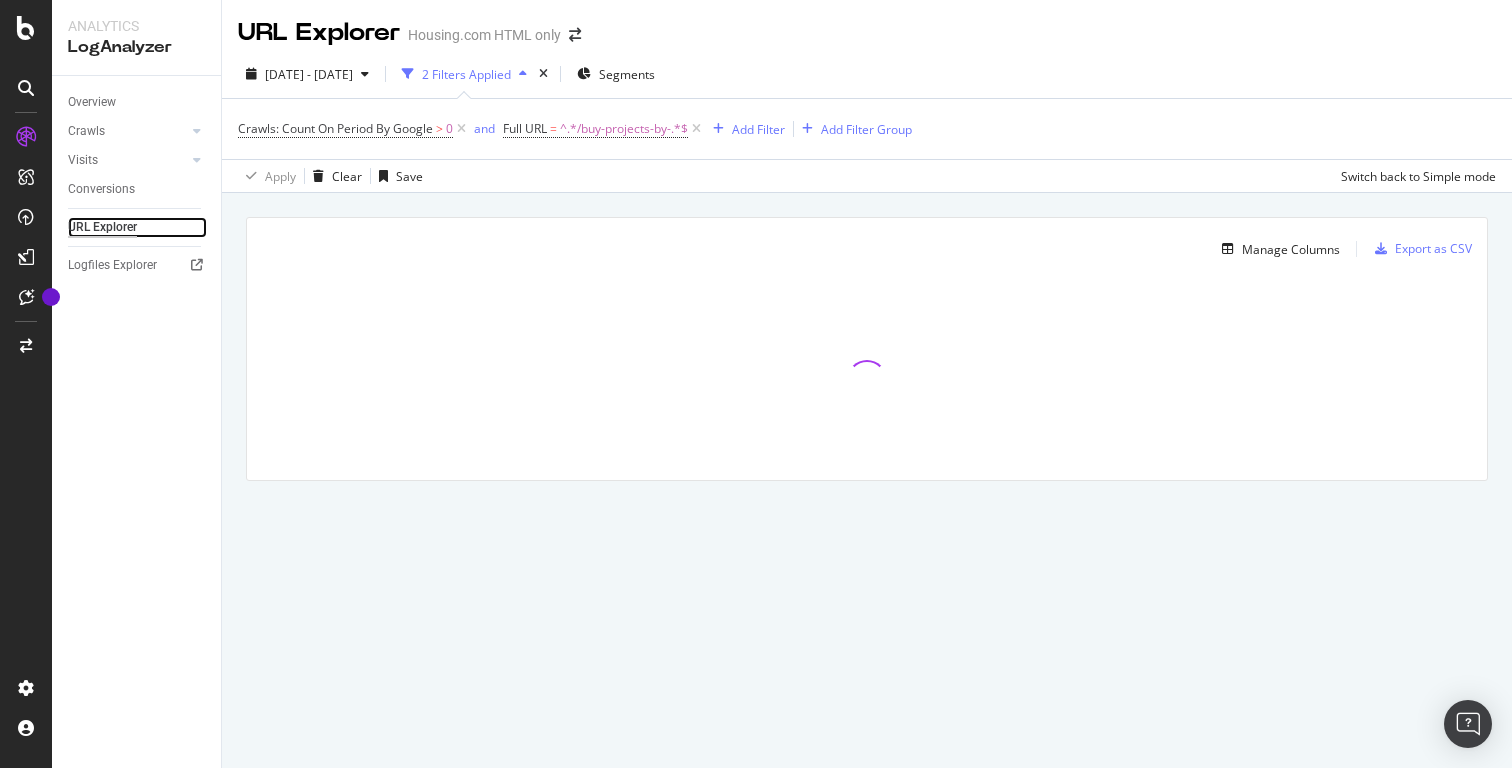 click on "URL Explorer" at bounding box center (102, 227) 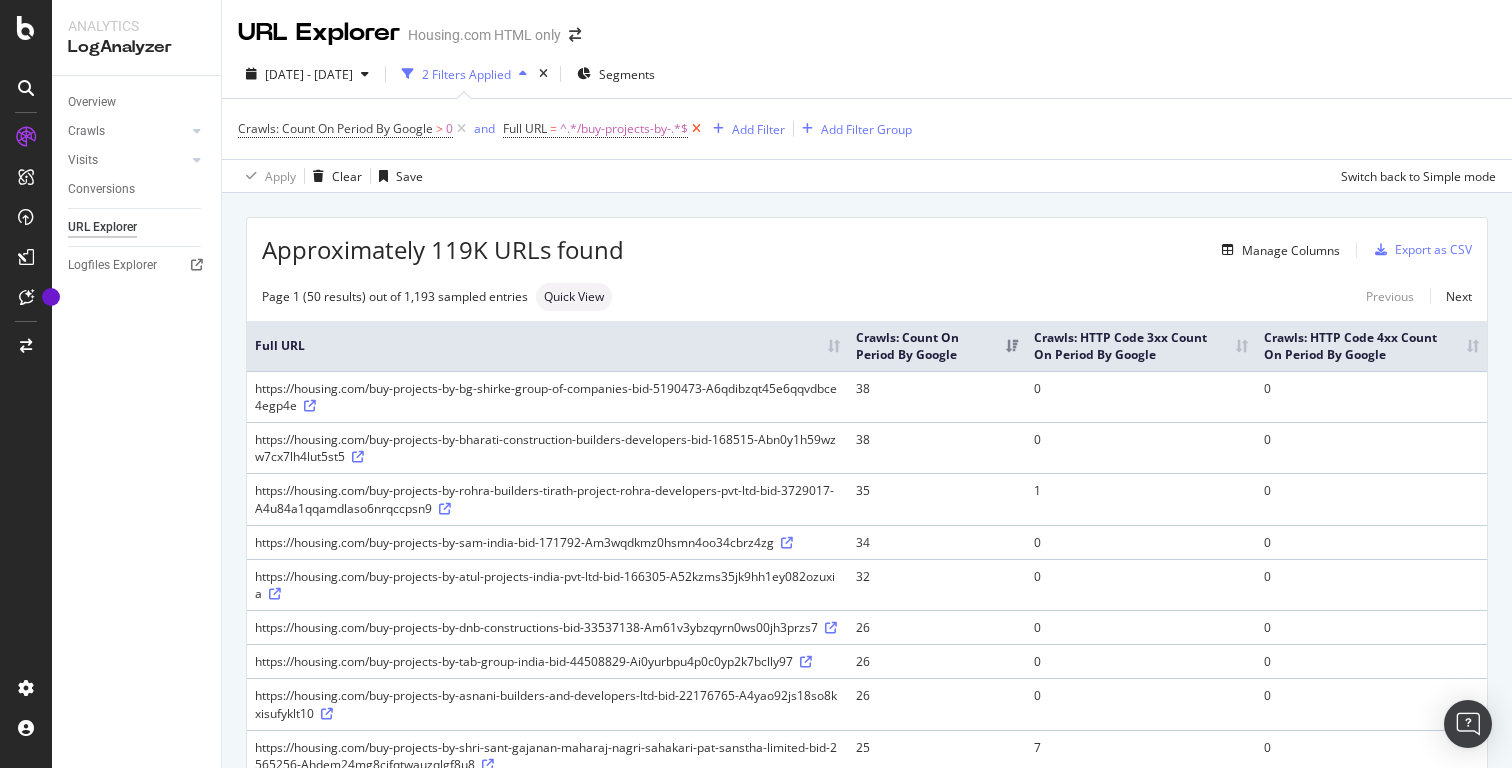 click at bounding box center (696, 129) 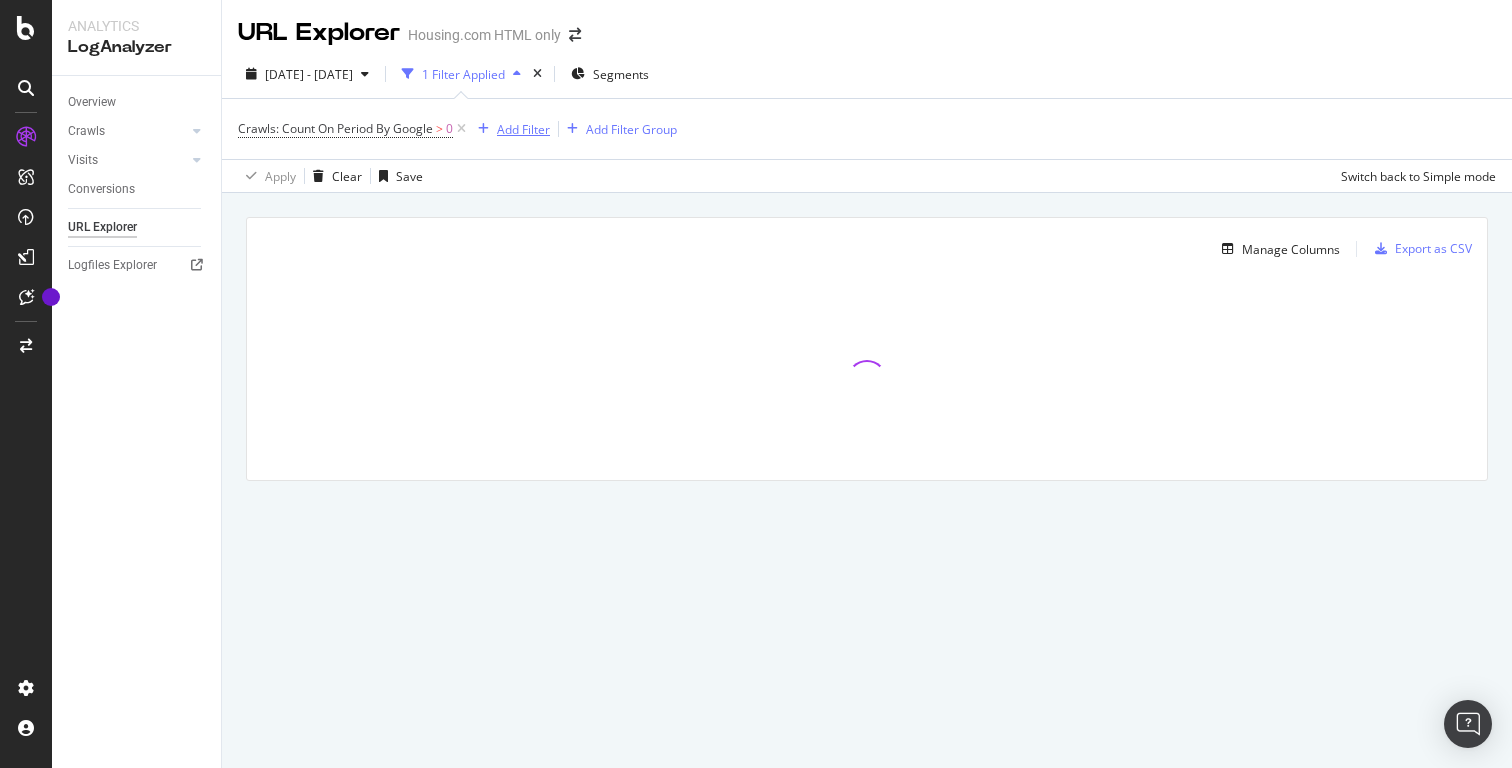 click on "Add Filter" at bounding box center (523, 129) 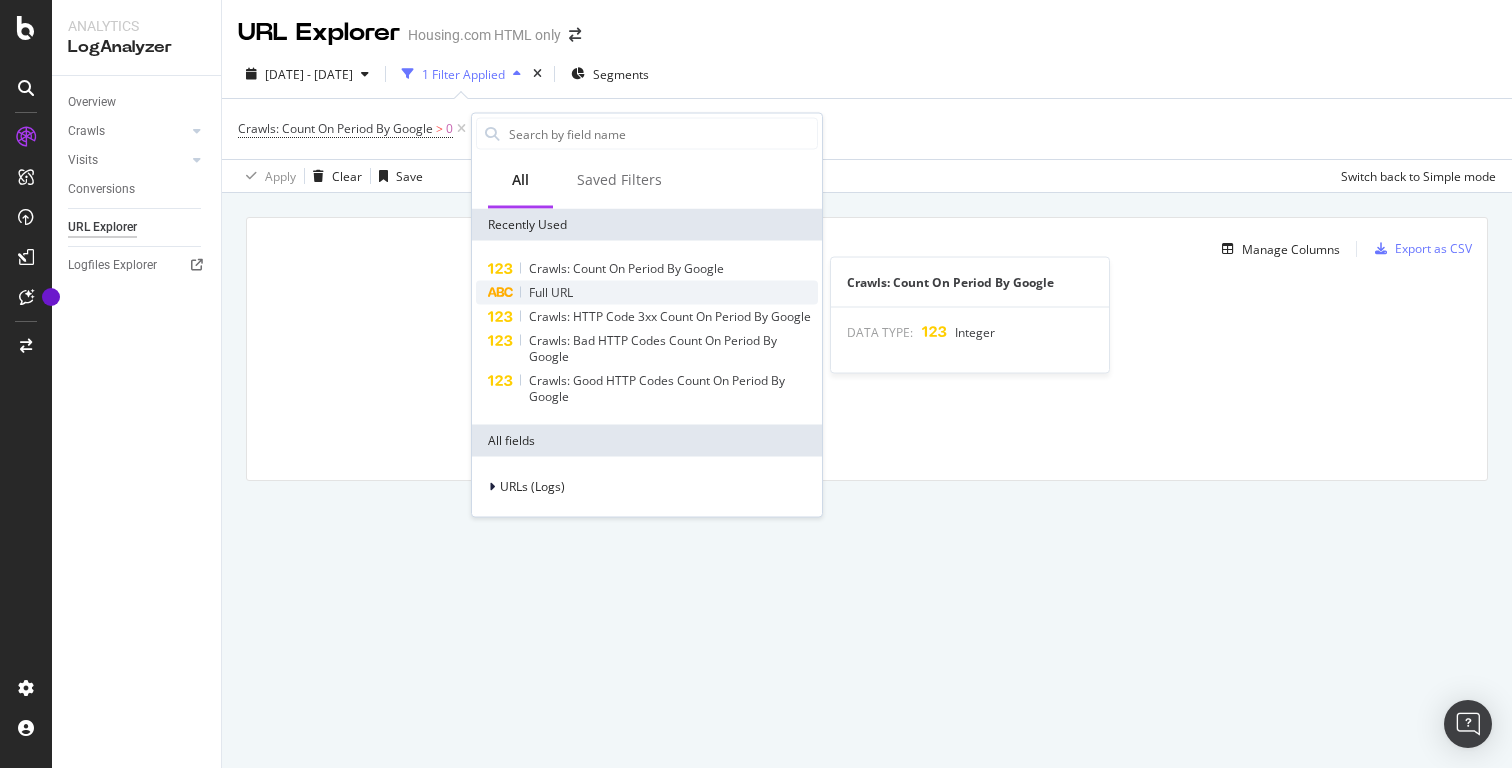 click on "Full URL" at bounding box center (551, 292) 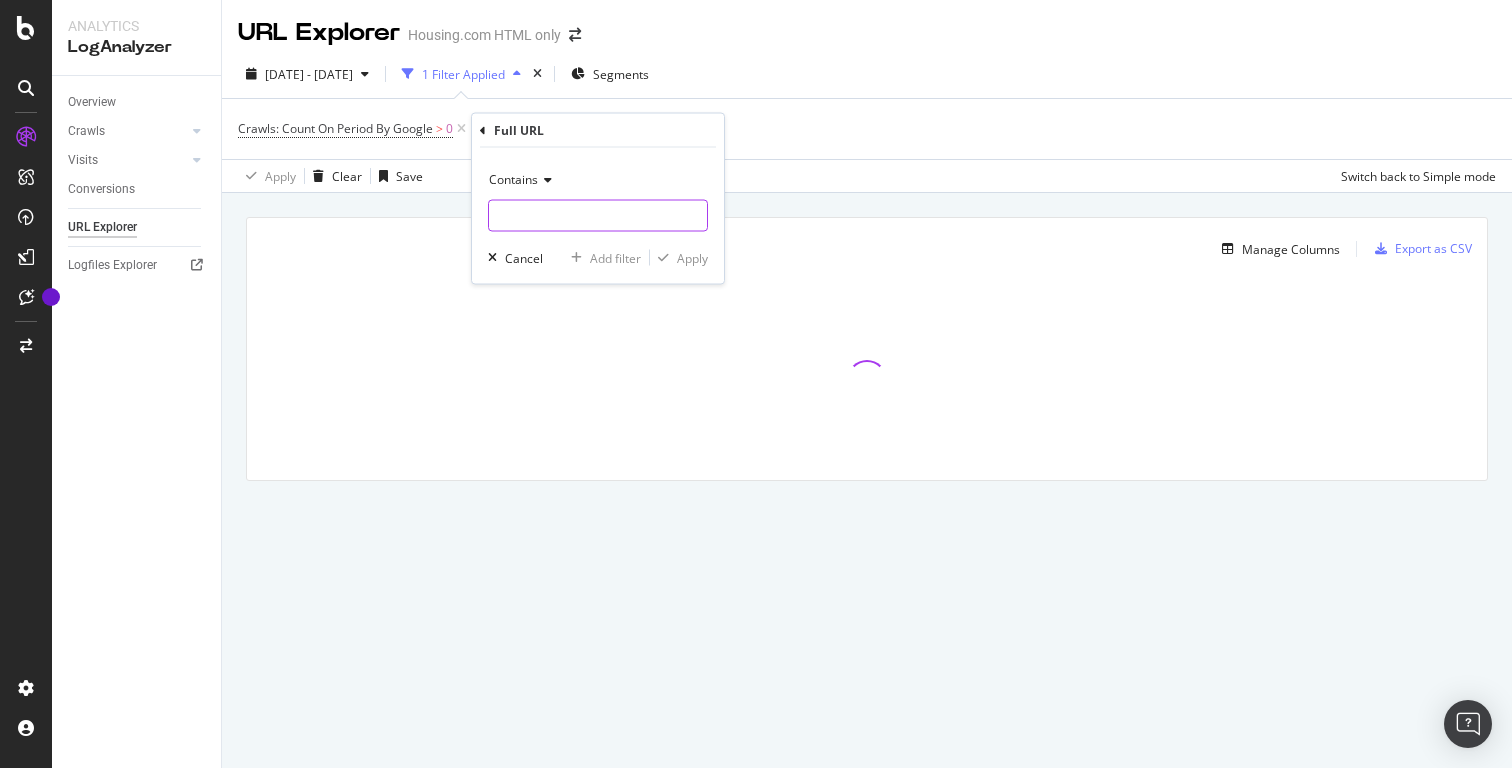 click at bounding box center [598, 216] 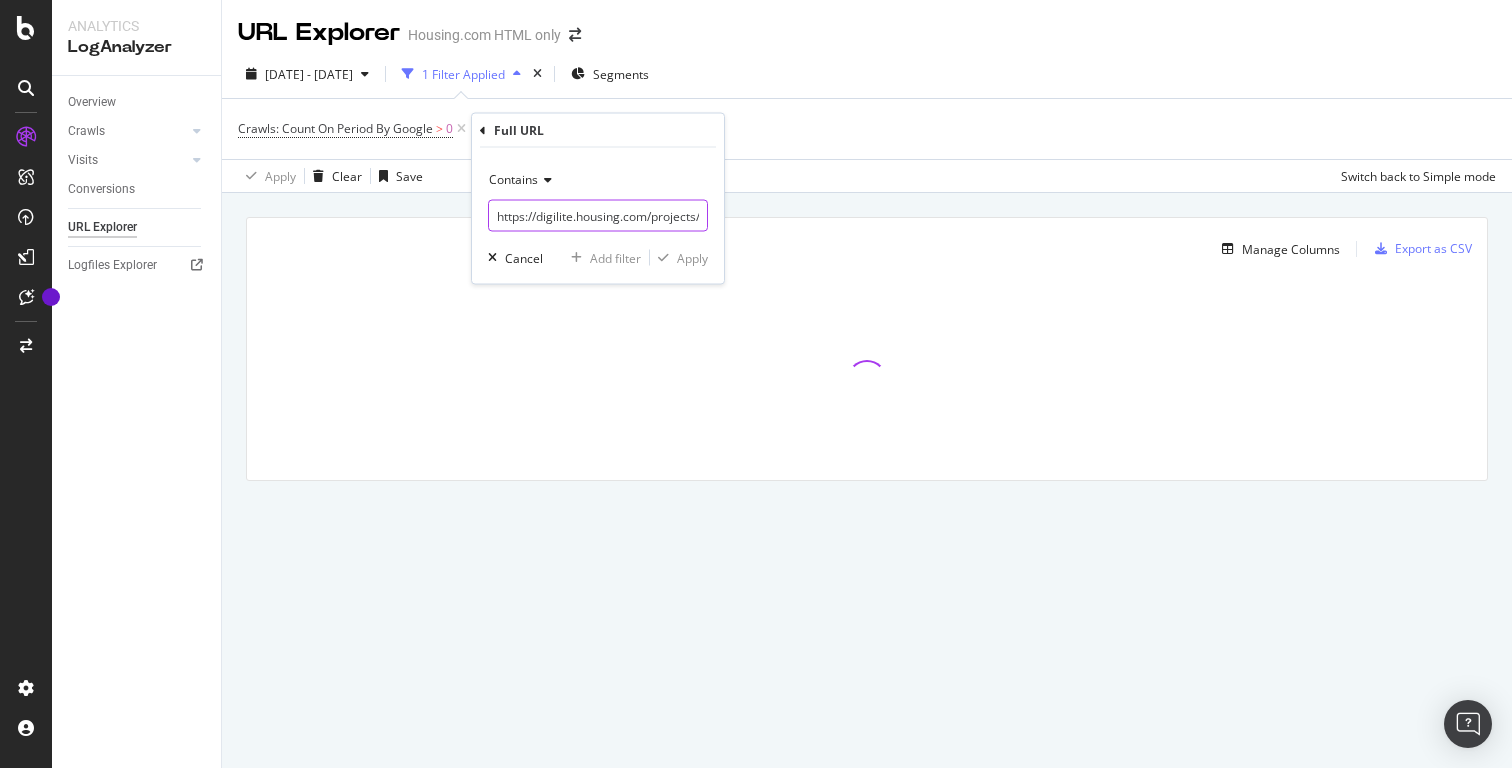 scroll, scrollTop: 0, scrollLeft: 184, axis: horizontal 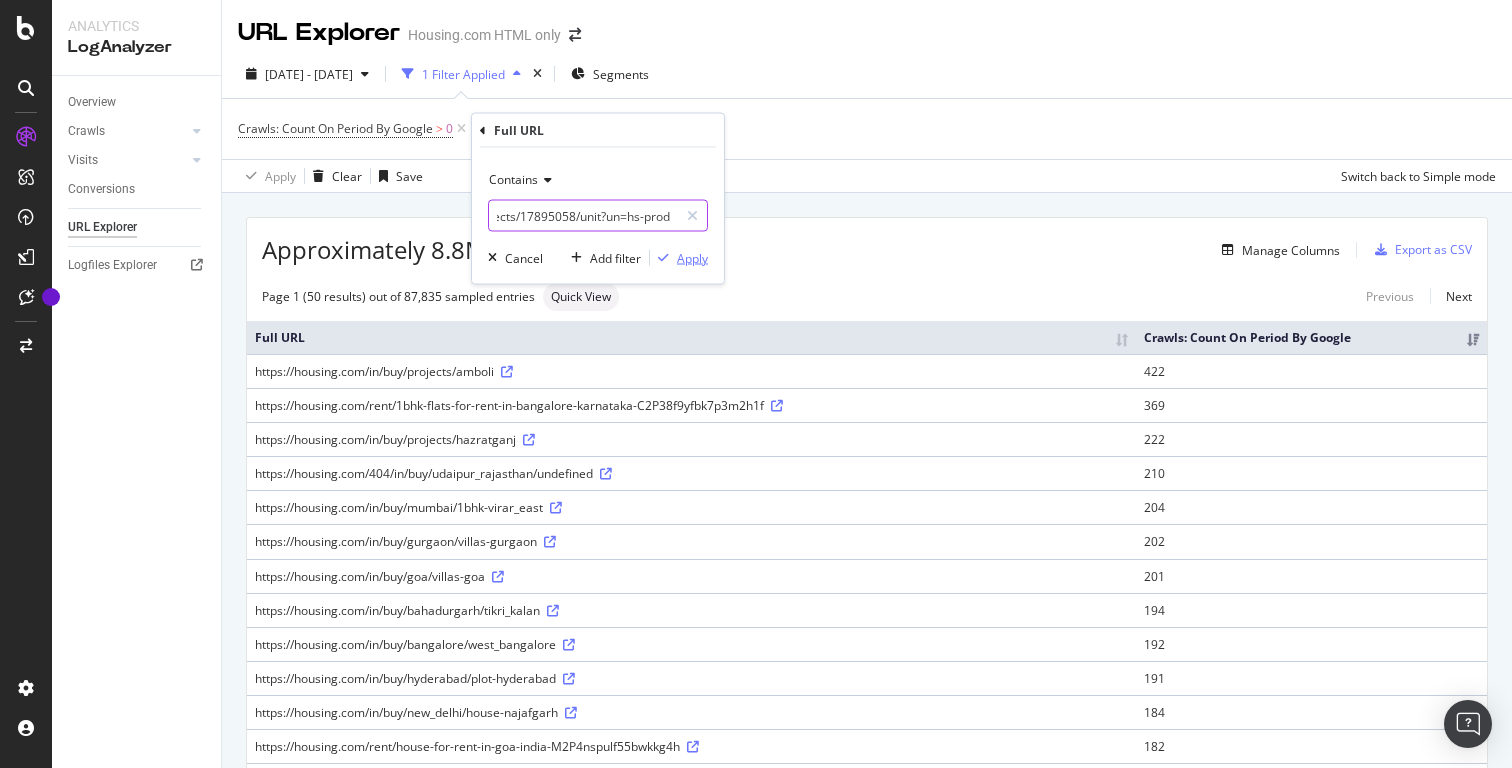 type on "https://digilite.housing.com/projects/17895058/unit?un=hs-prod" 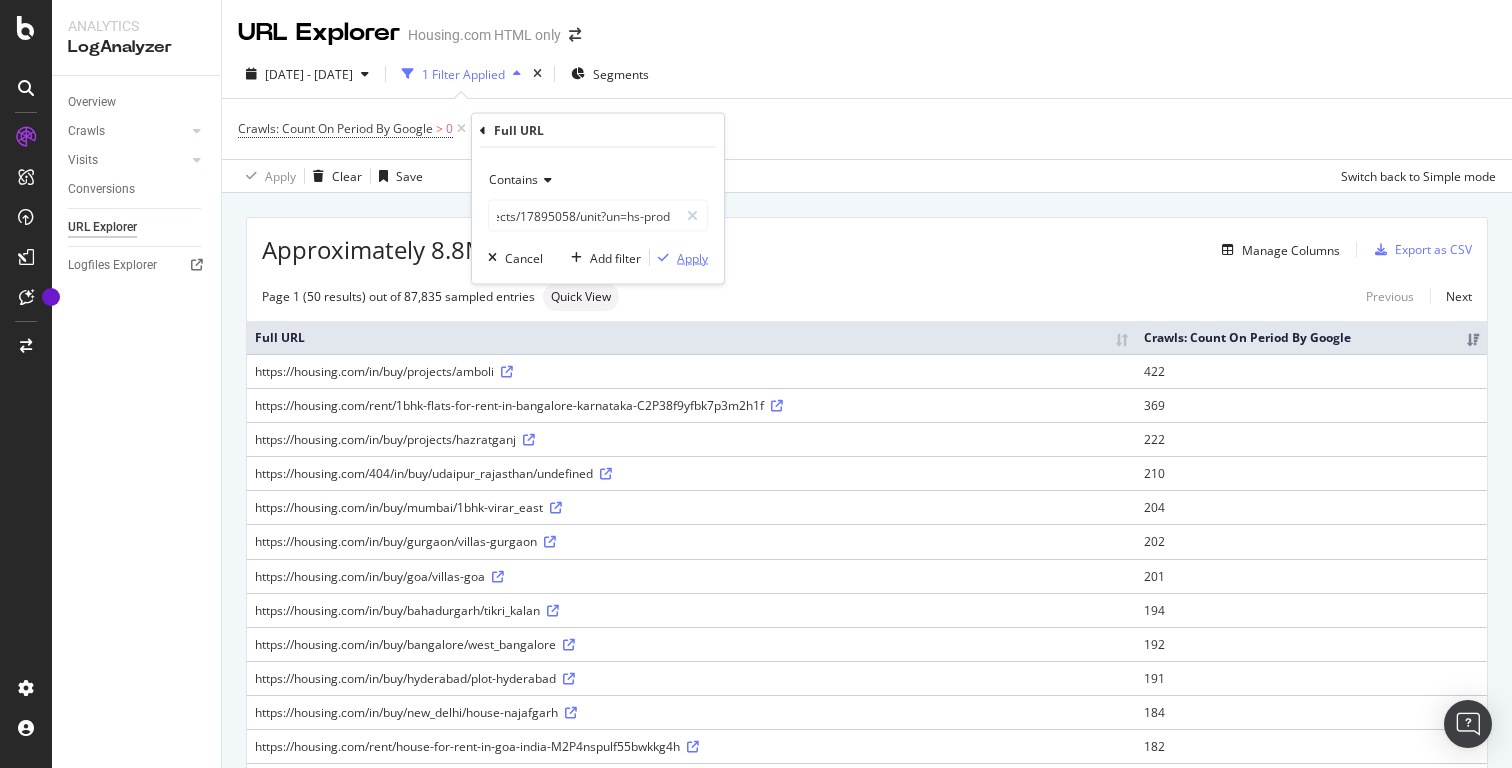 click on "Apply" at bounding box center (692, 257) 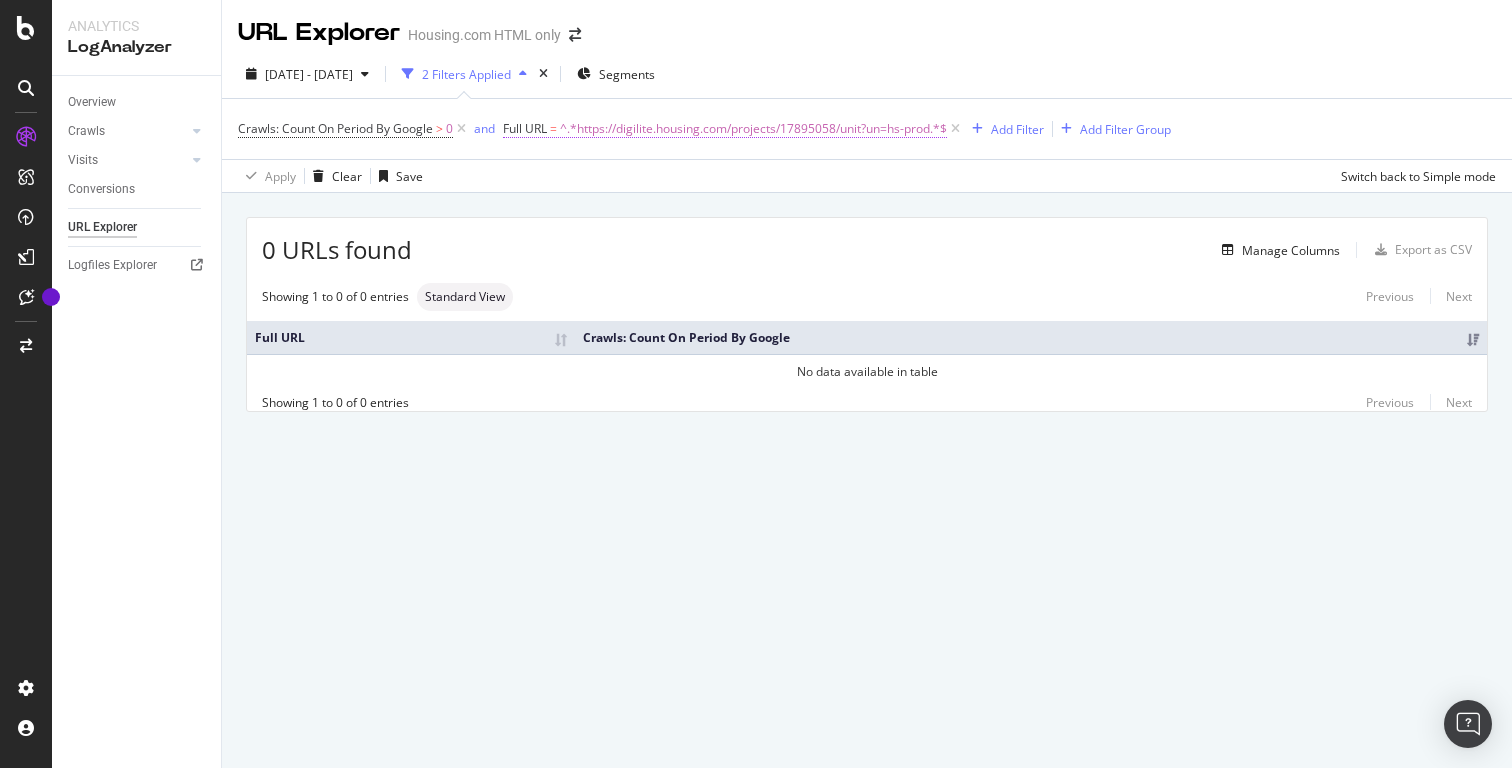click on "^.*https://digilite.housing.com/projects/17895058/unit?un=hs-prod.*$" at bounding box center [753, 129] 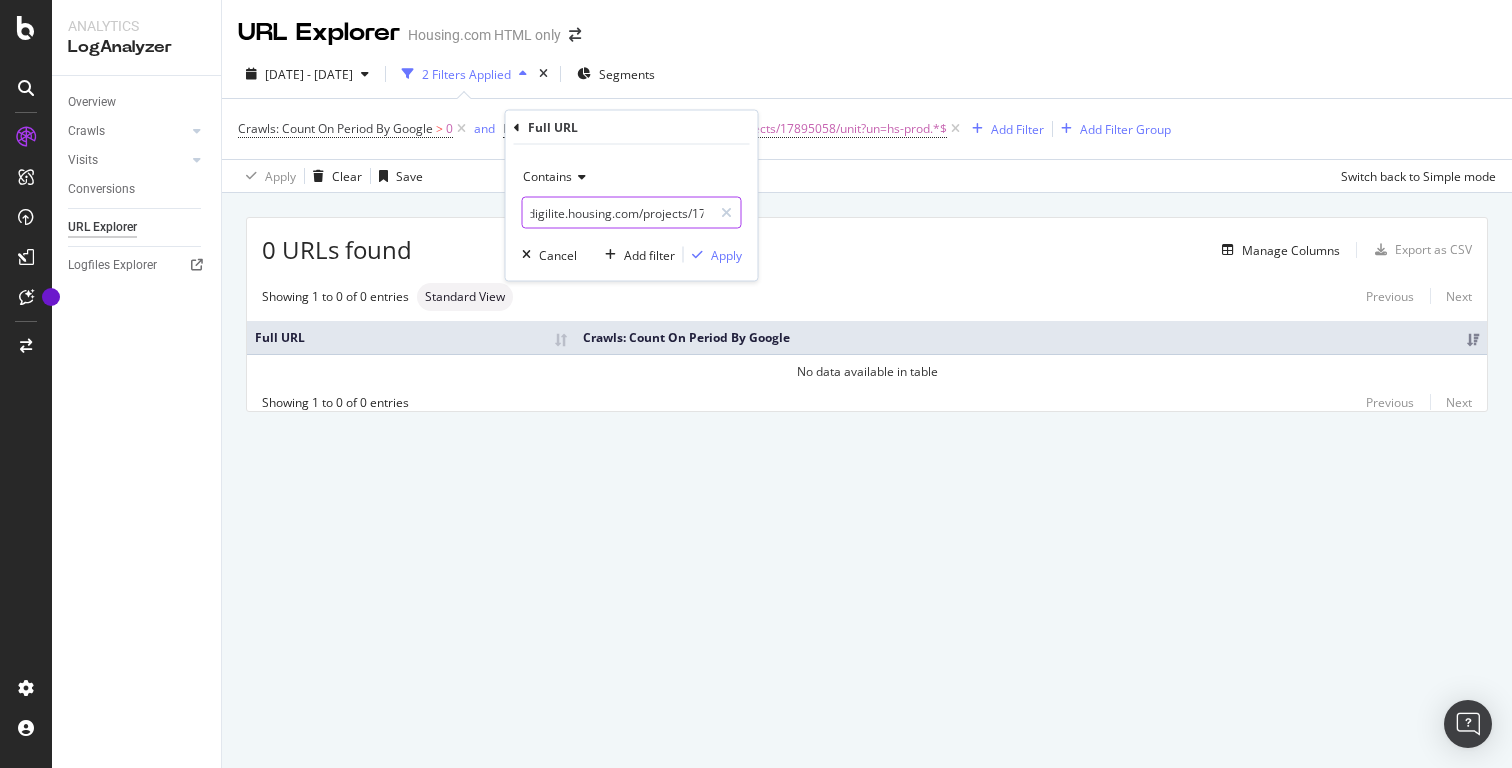 scroll, scrollTop: 0, scrollLeft: 0, axis: both 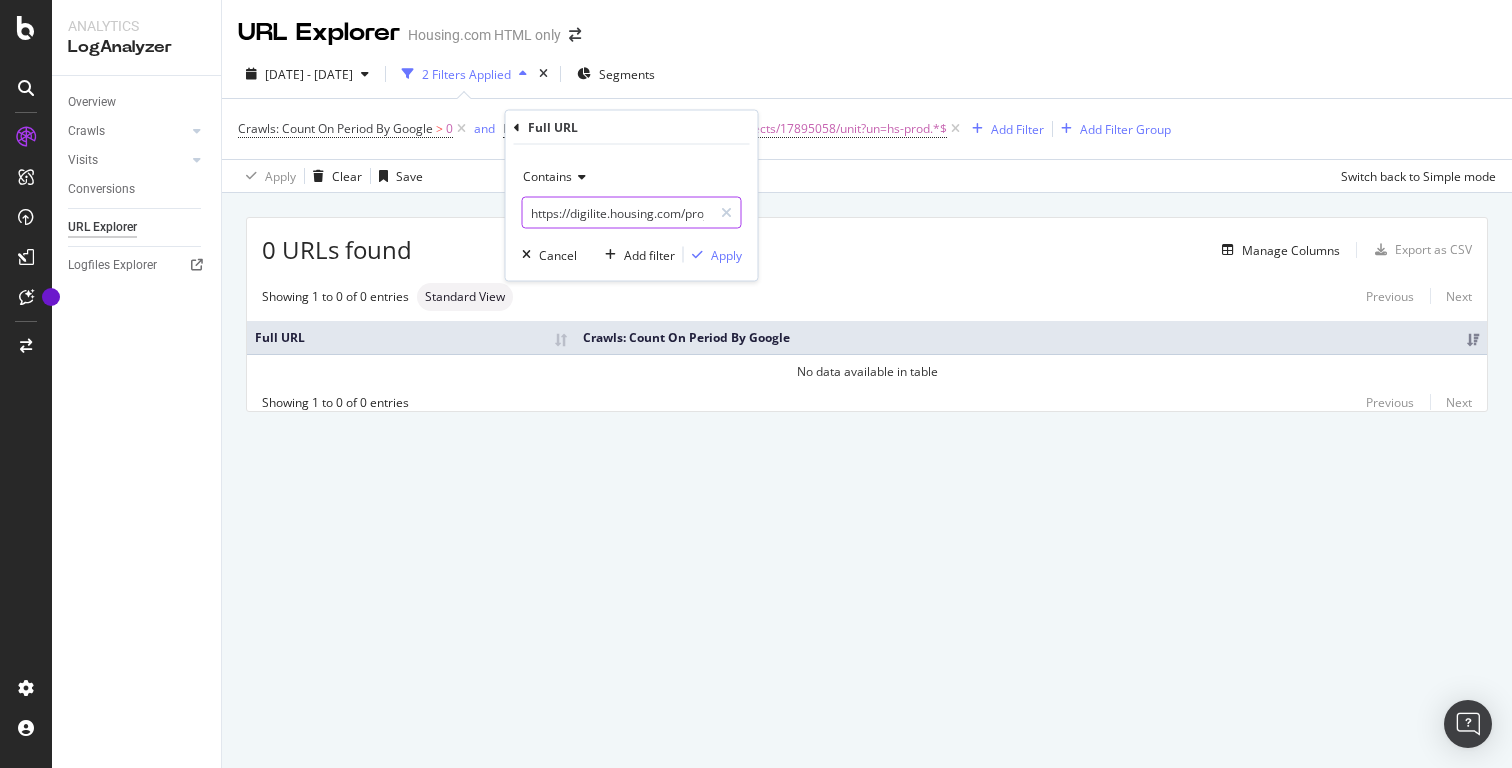 drag, startPoint x: 572, startPoint y: 215, endPoint x: 483, endPoint y: 215, distance: 89 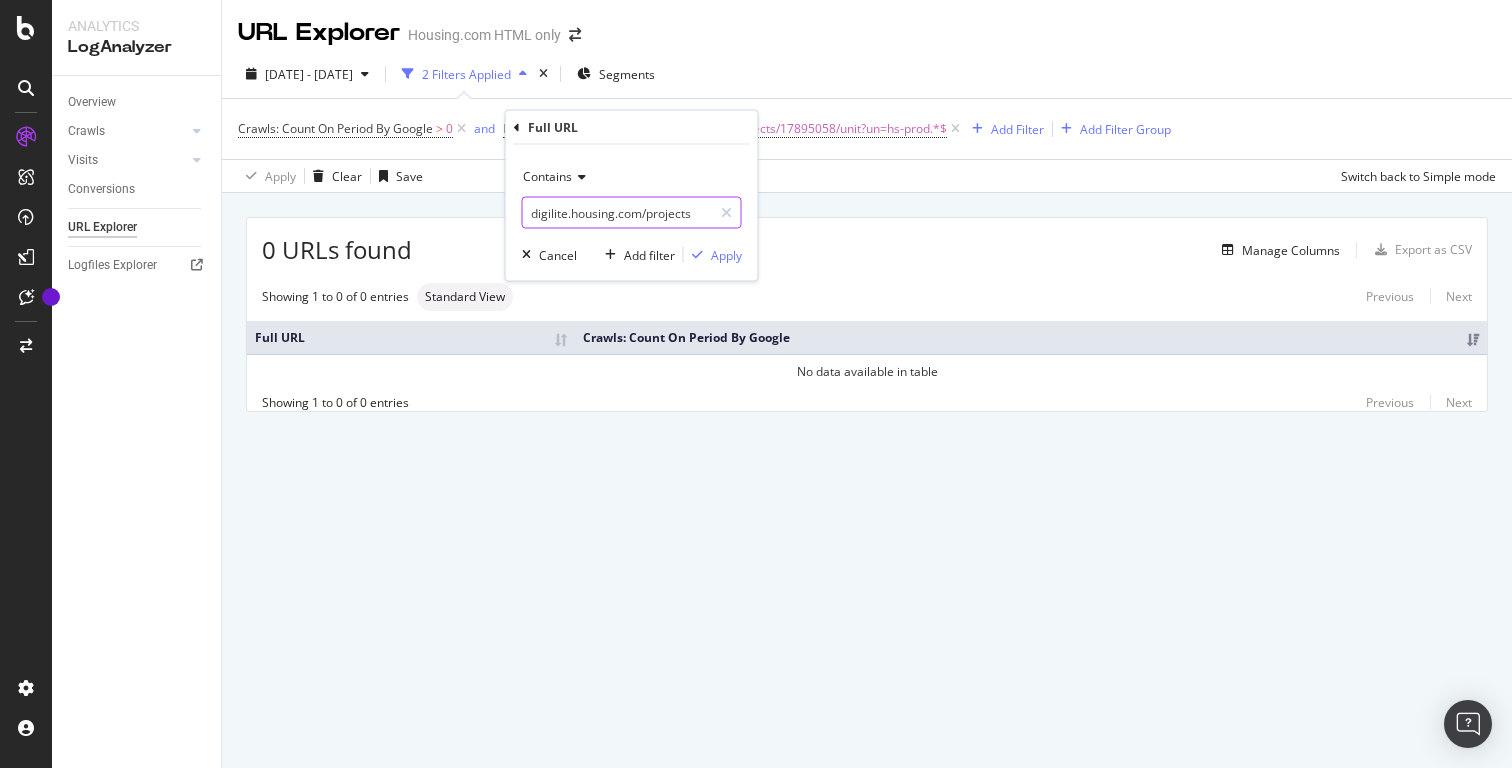 scroll, scrollTop: 0, scrollLeft: 0, axis: both 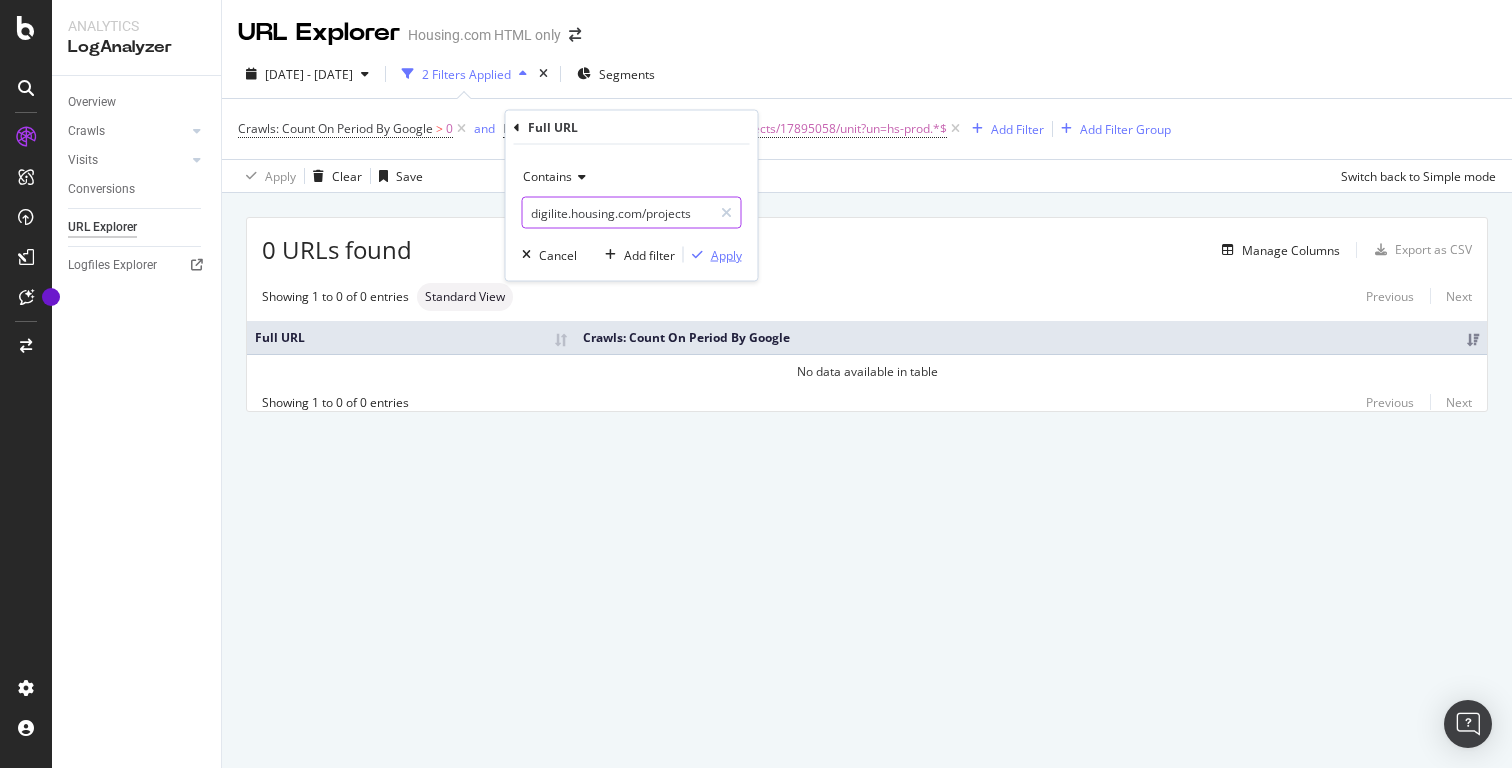 type on "digilite.housing.com/projects" 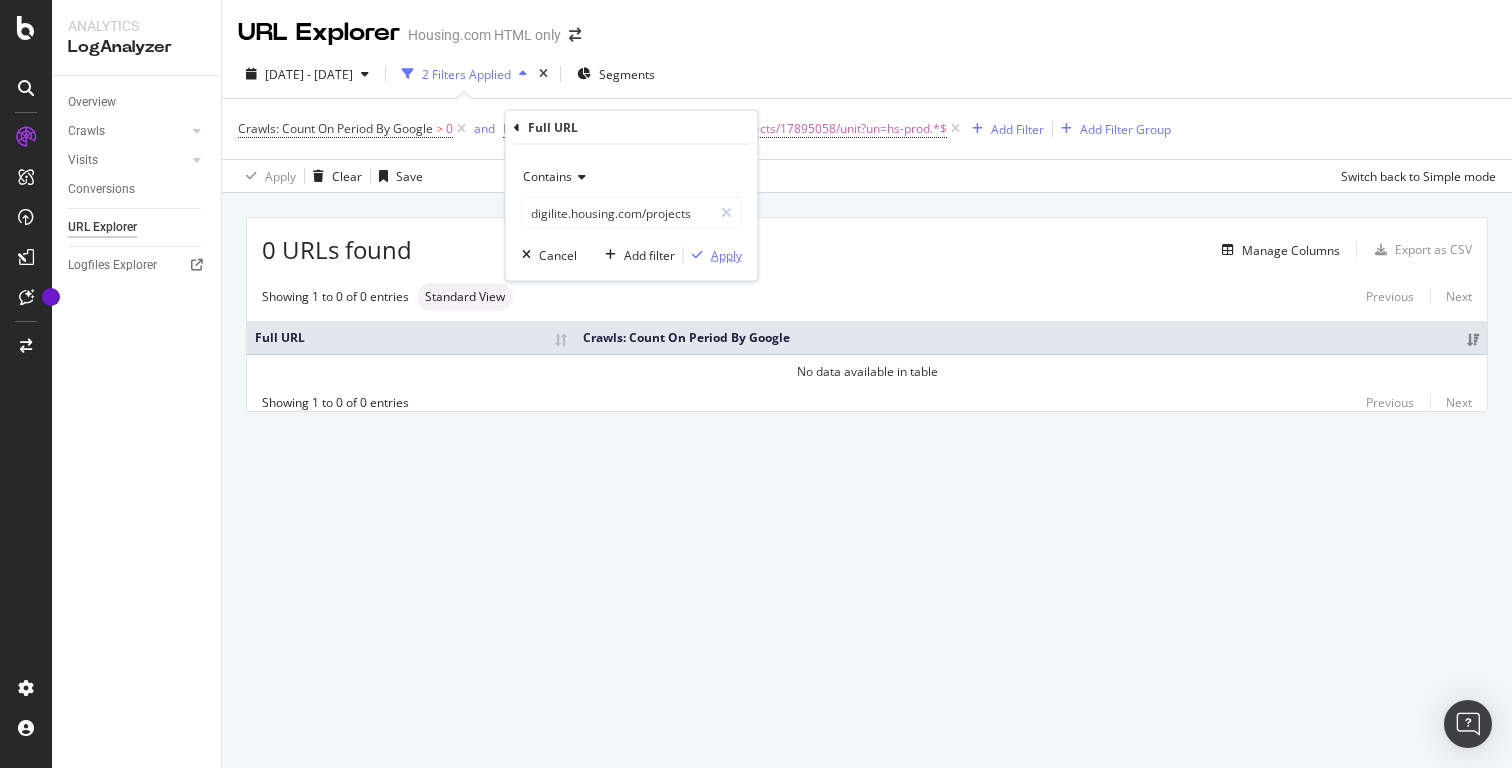 click on "Apply" at bounding box center [726, 254] 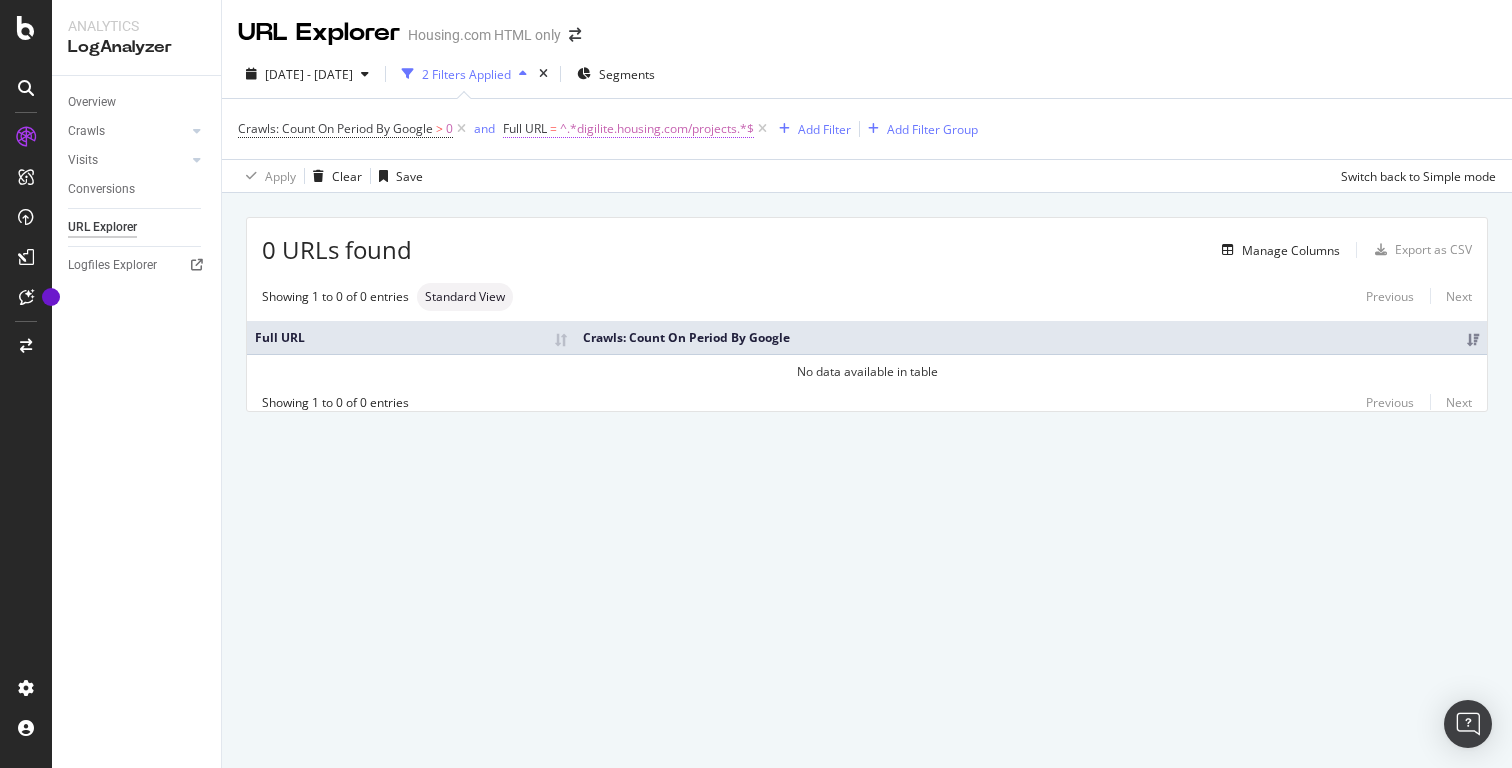 click on "^.*digilite.housing.com/projects.*$" at bounding box center [657, 129] 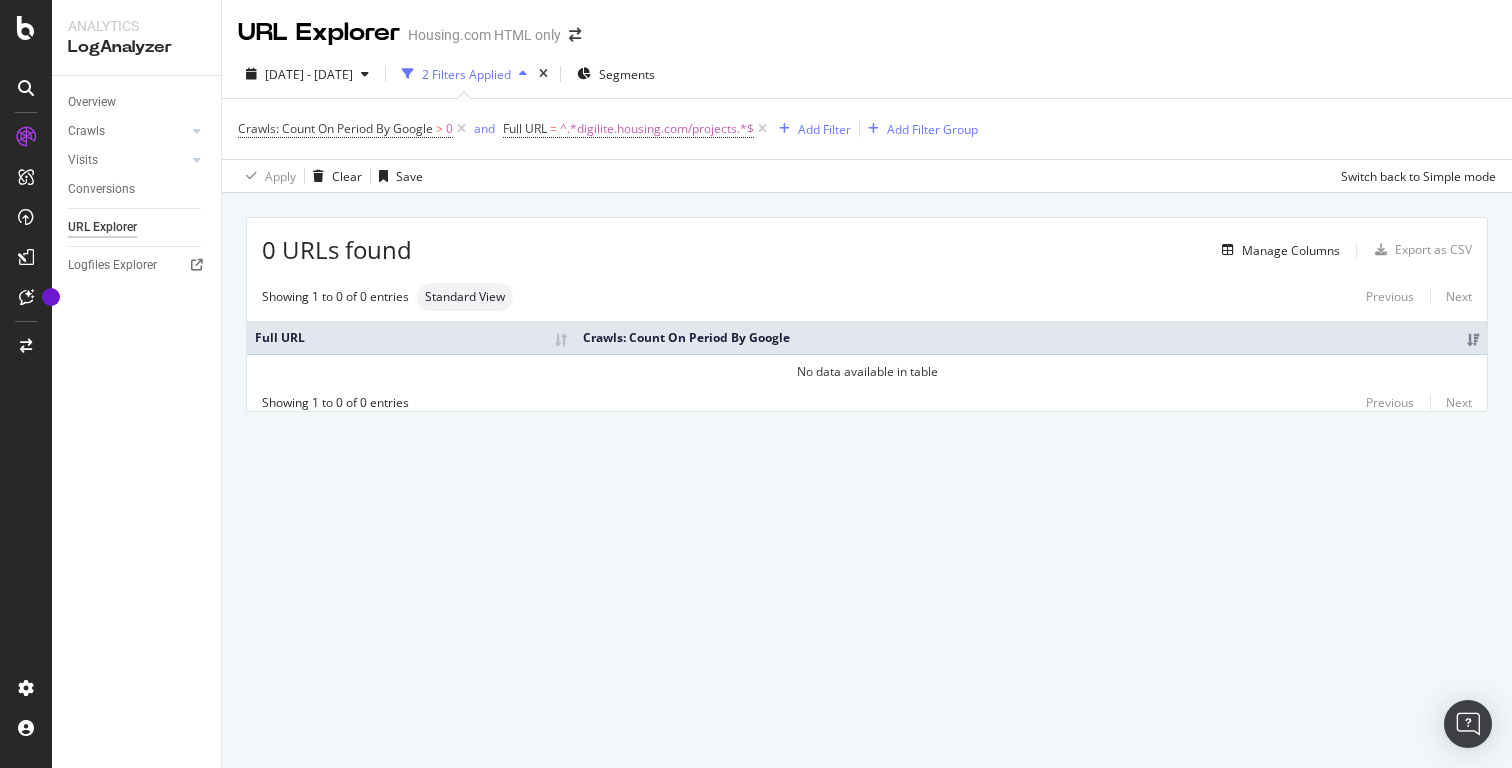 click on "[DATE] - [DATE] 2 Filters Applied Segments Crawls: Count On Period By Google > 0 and Full URL = ^.*digilite.housing.com/projects.*$ Add Filter Add Filter Group Apply Clear Save Switch back to Simple mode" at bounding box center [867, 121] 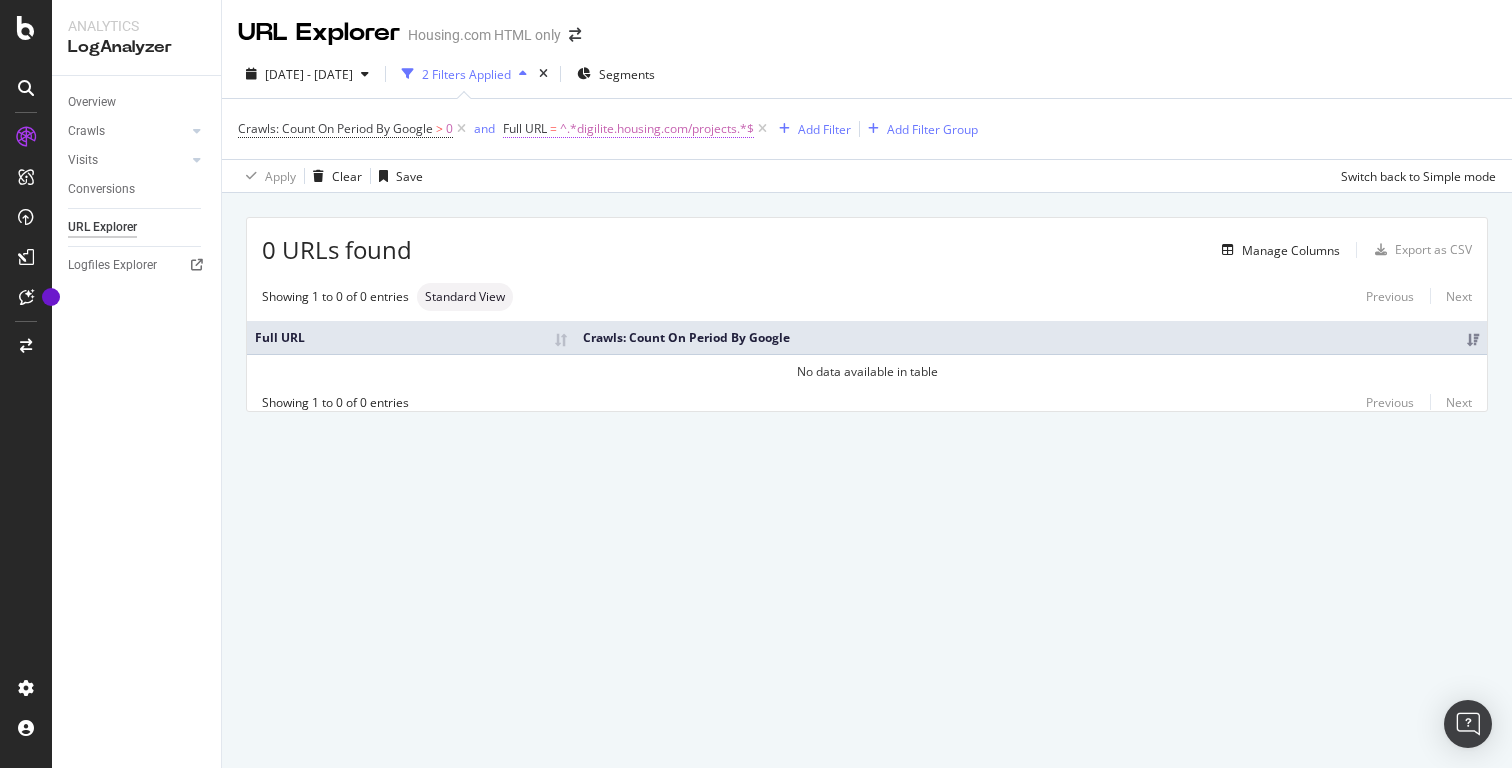 click on "^.*digilite.housing.com/projects.*$" at bounding box center (657, 129) 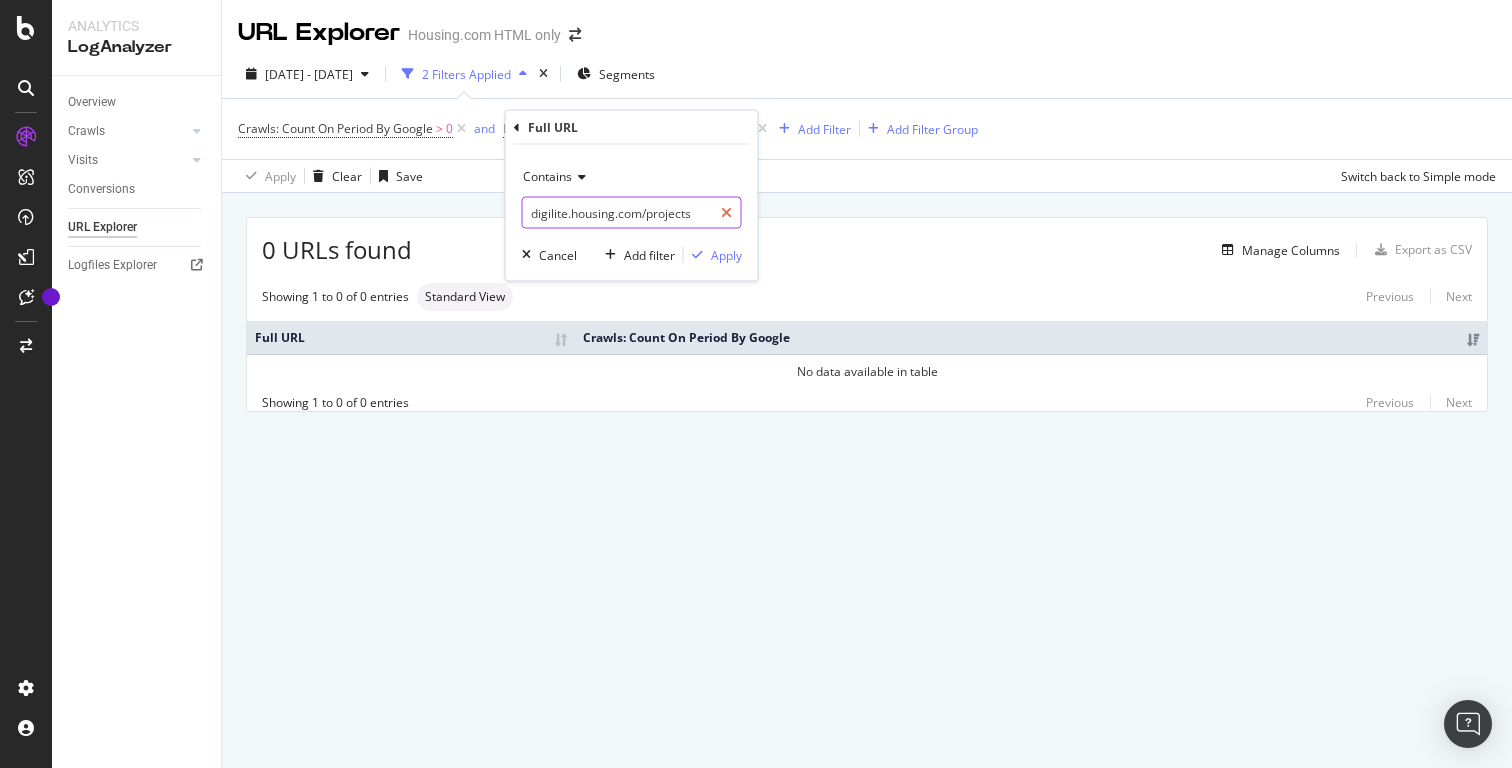 drag, startPoint x: 566, startPoint y: 214, endPoint x: 722, endPoint y: 214, distance: 156 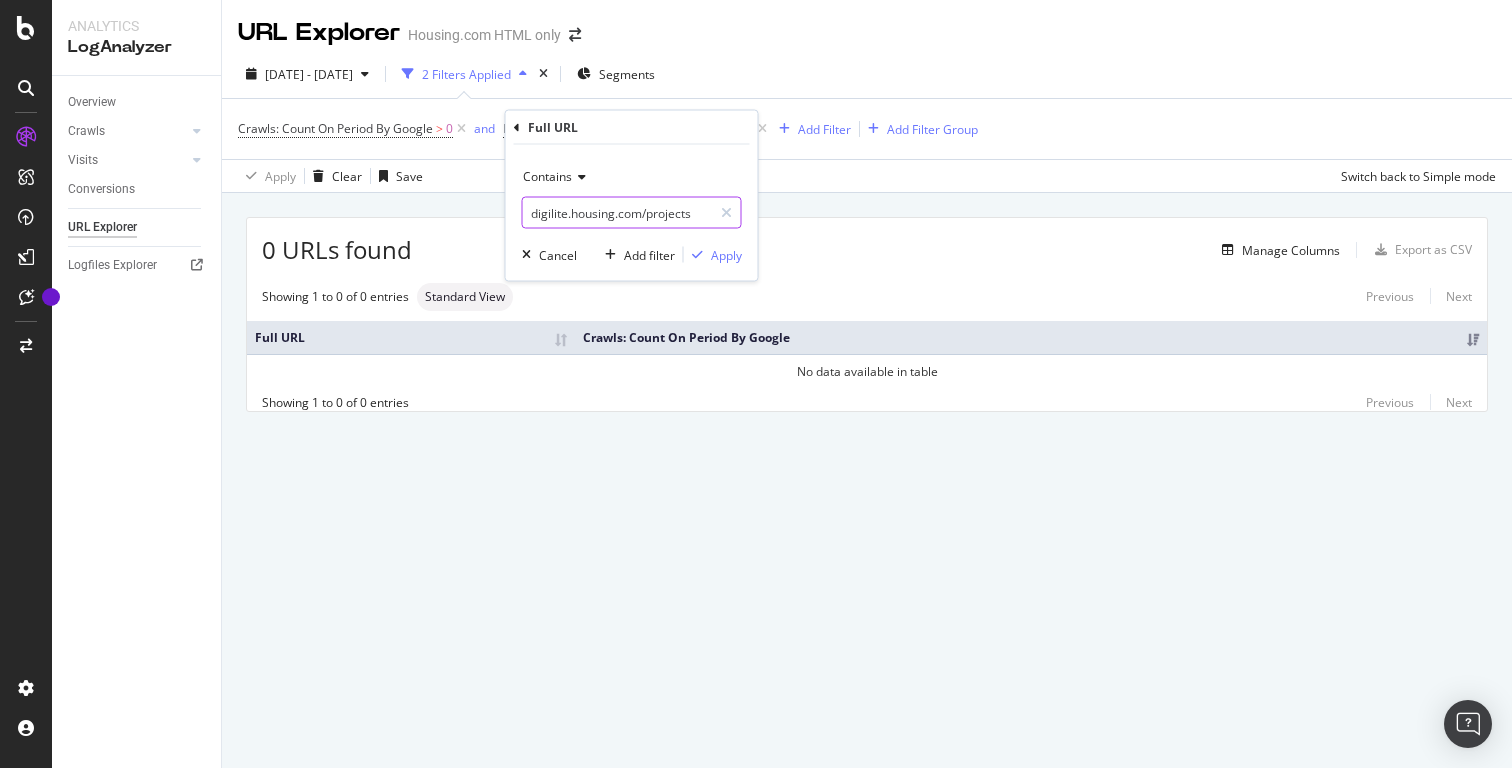 click on "digilite.housing.com/projects" at bounding box center [617, 213] 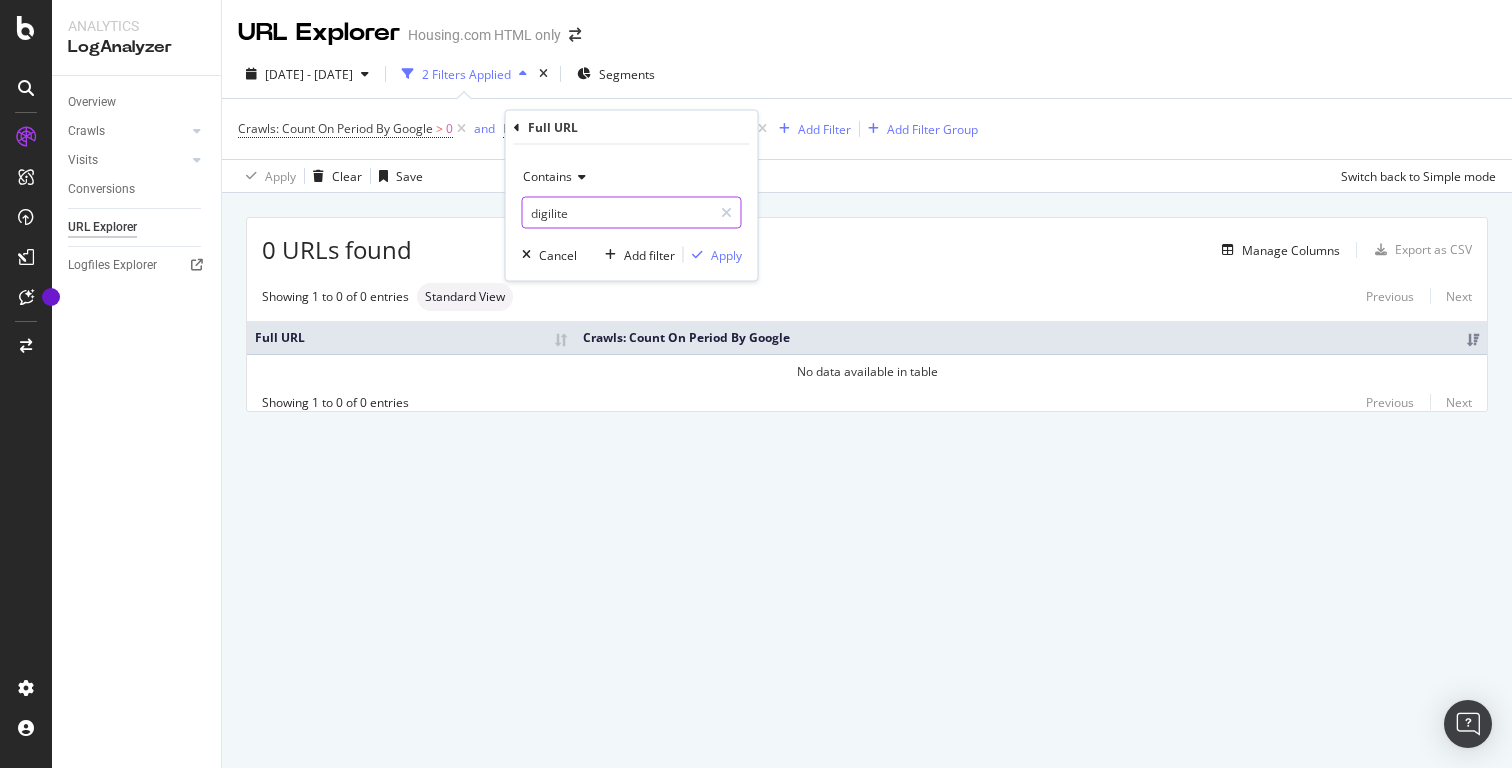 type on "digilite" 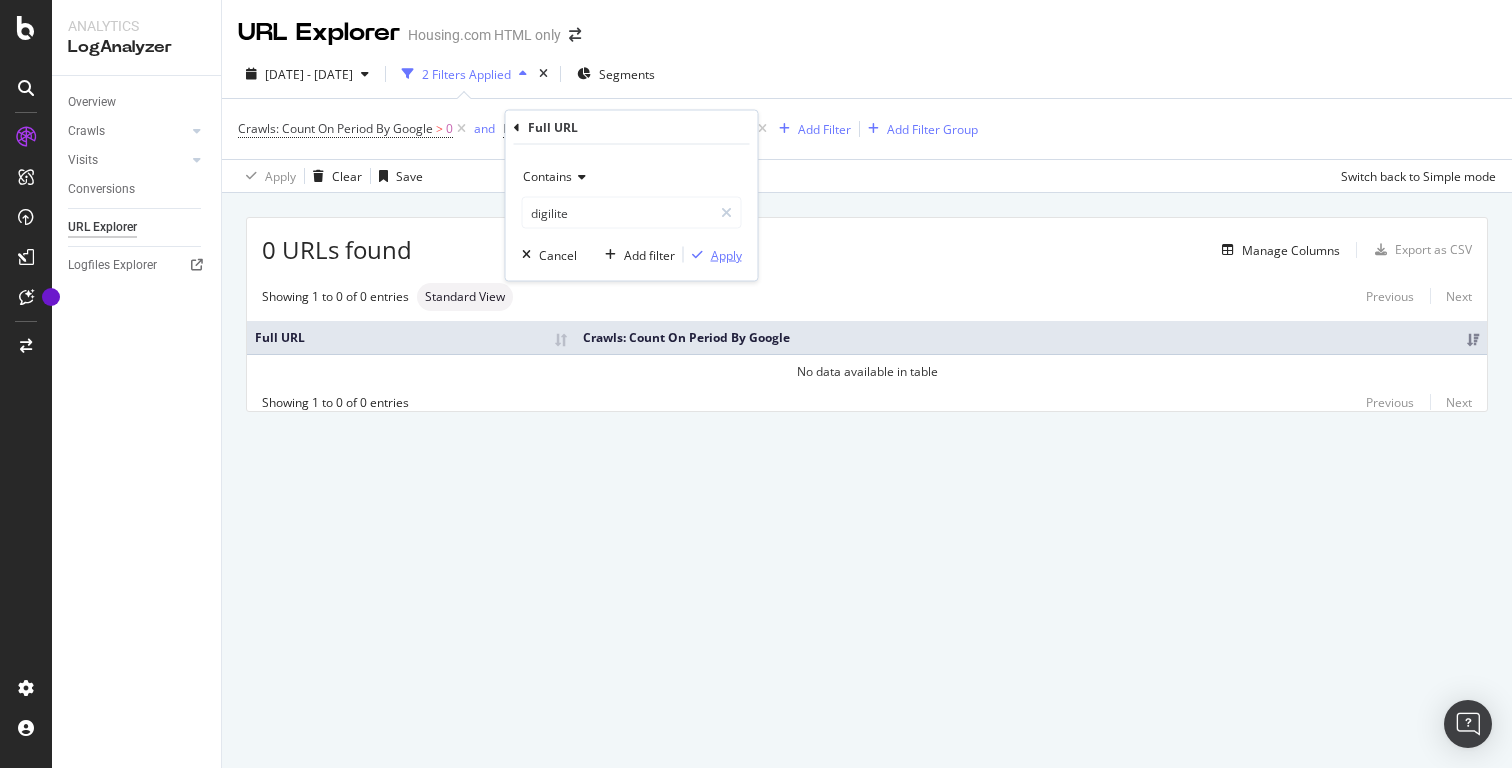click on "Apply" at bounding box center [726, 254] 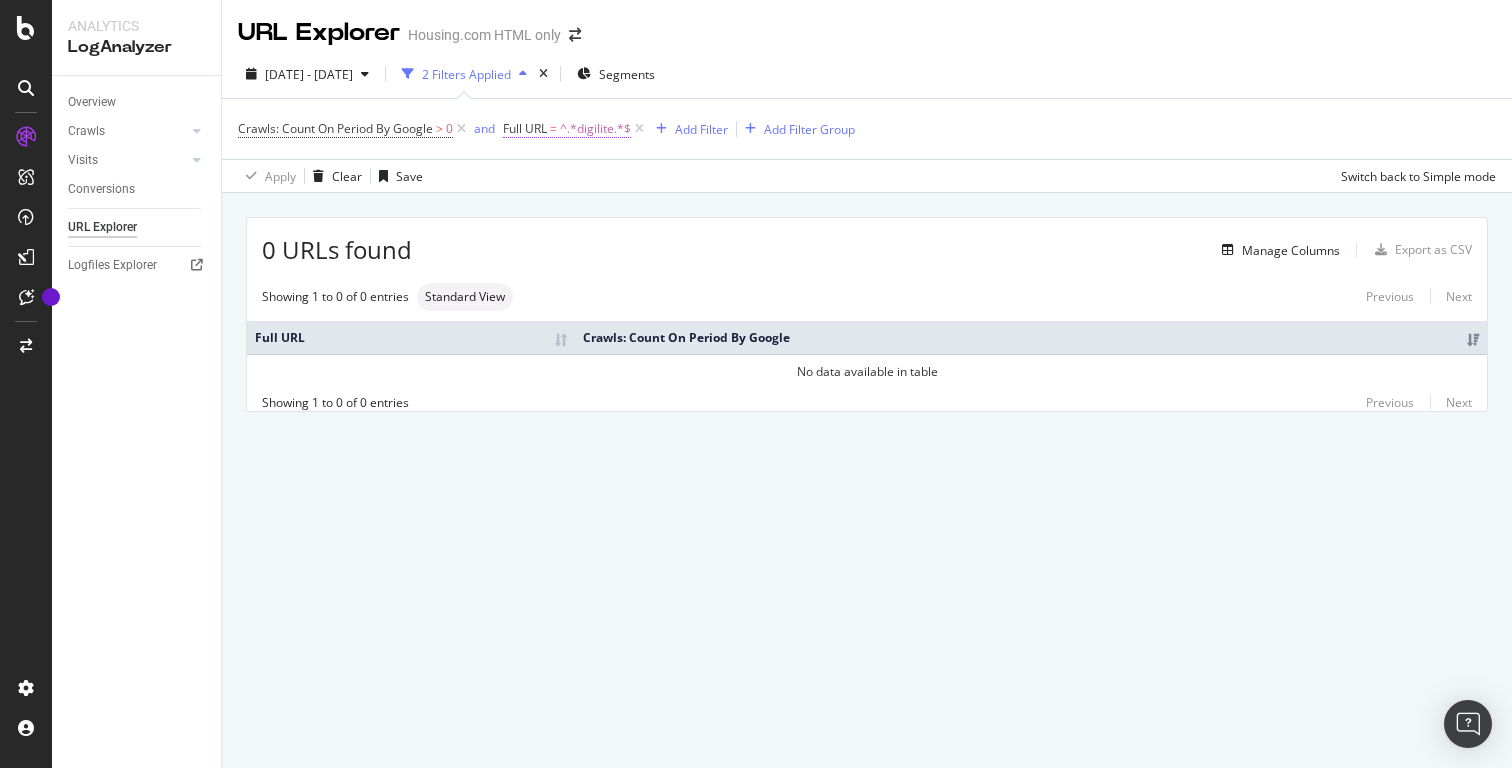 click on "^.*digilite.*$" at bounding box center (595, 129) 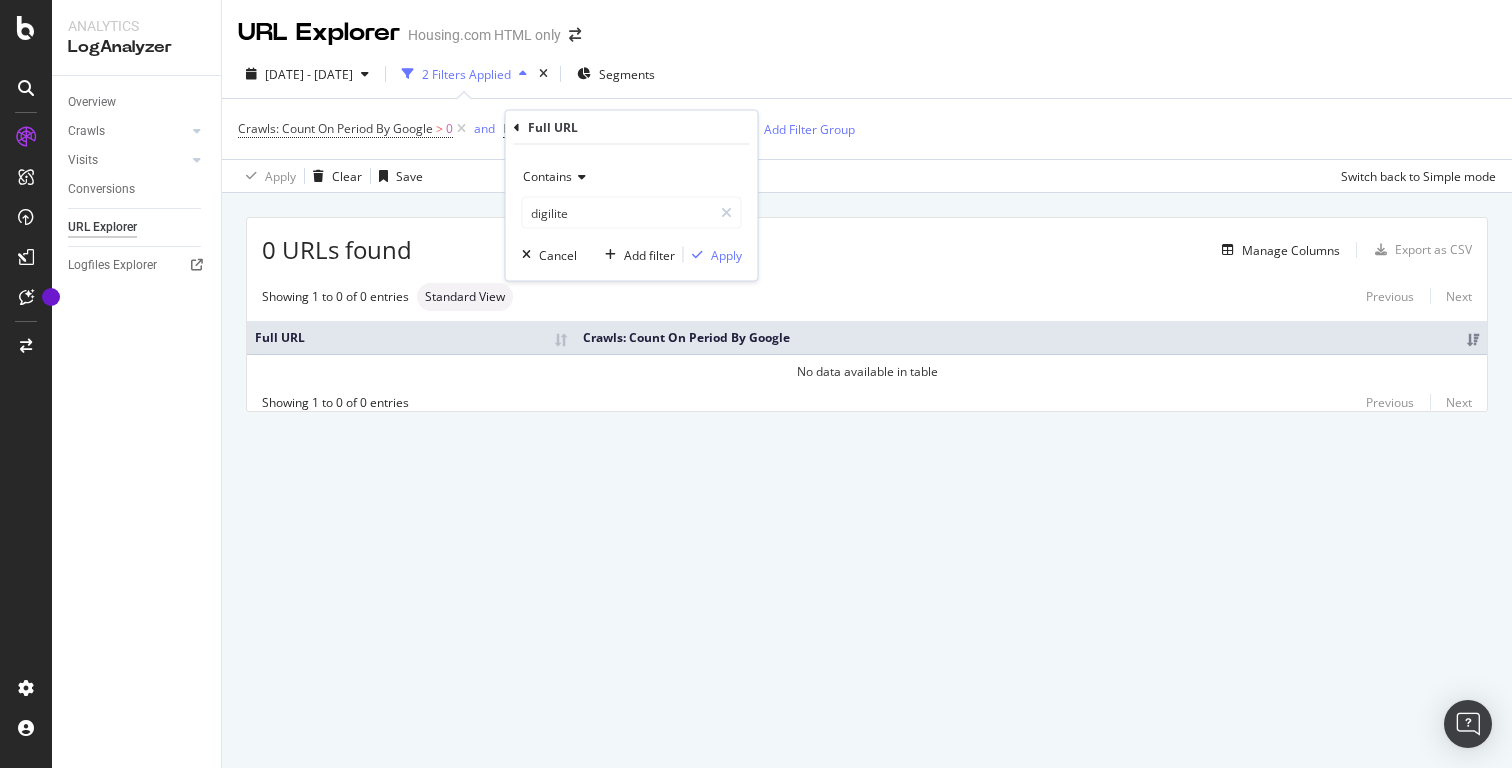 click on "[DATE] - [DATE] 2 Filters Applied Segments" at bounding box center (867, 78) 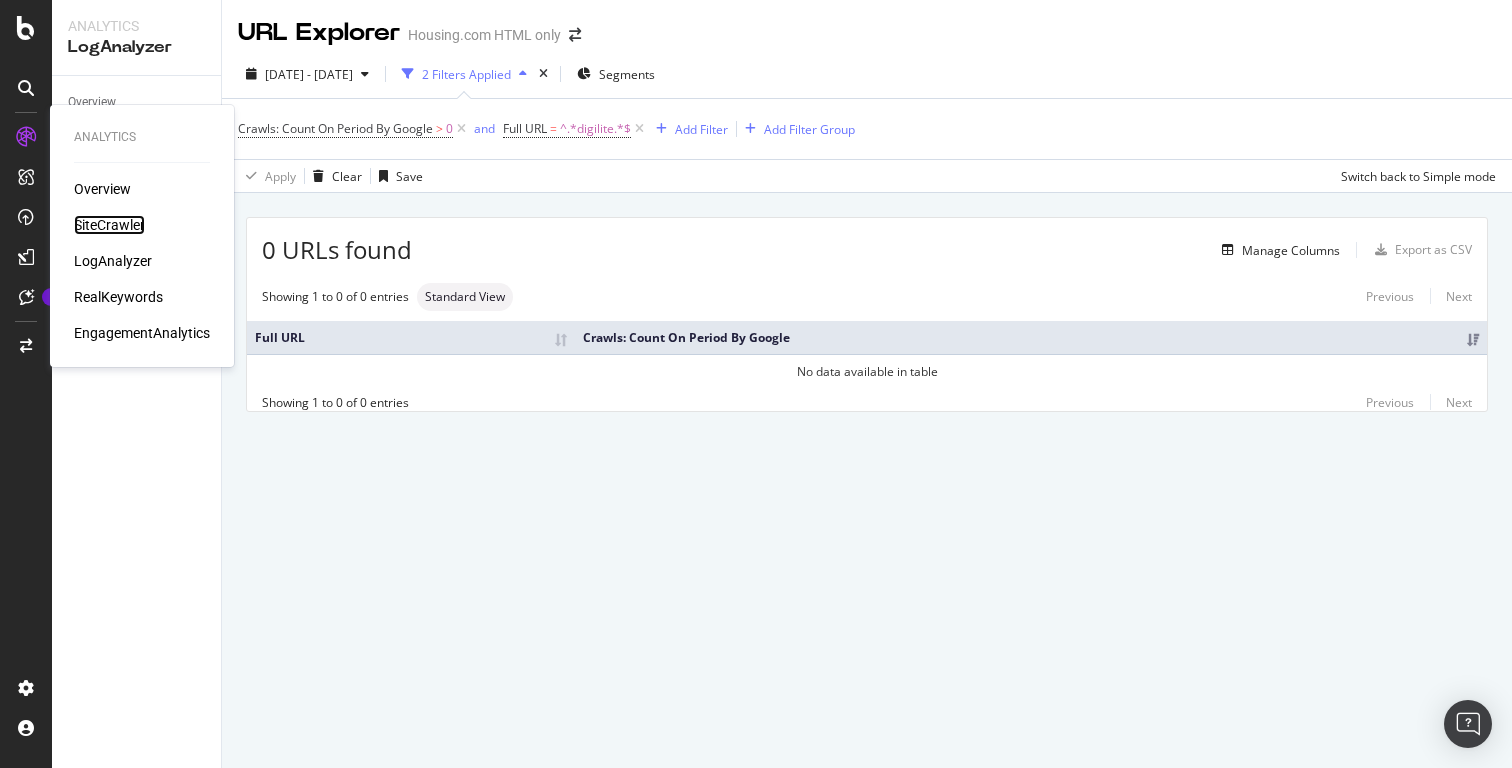 click on "SiteCrawler" at bounding box center [109, 225] 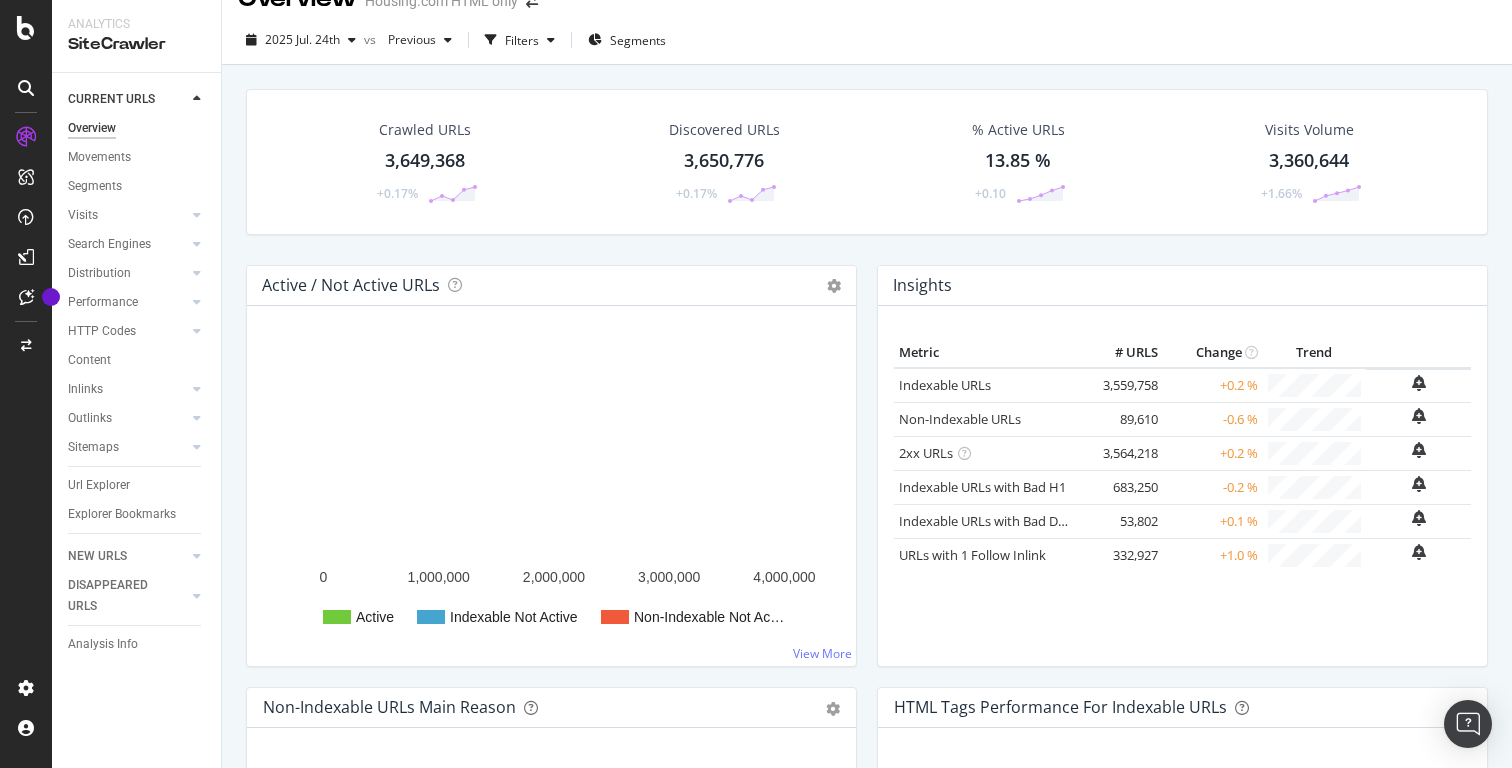 scroll, scrollTop: 0, scrollLeft: 0, axis: both 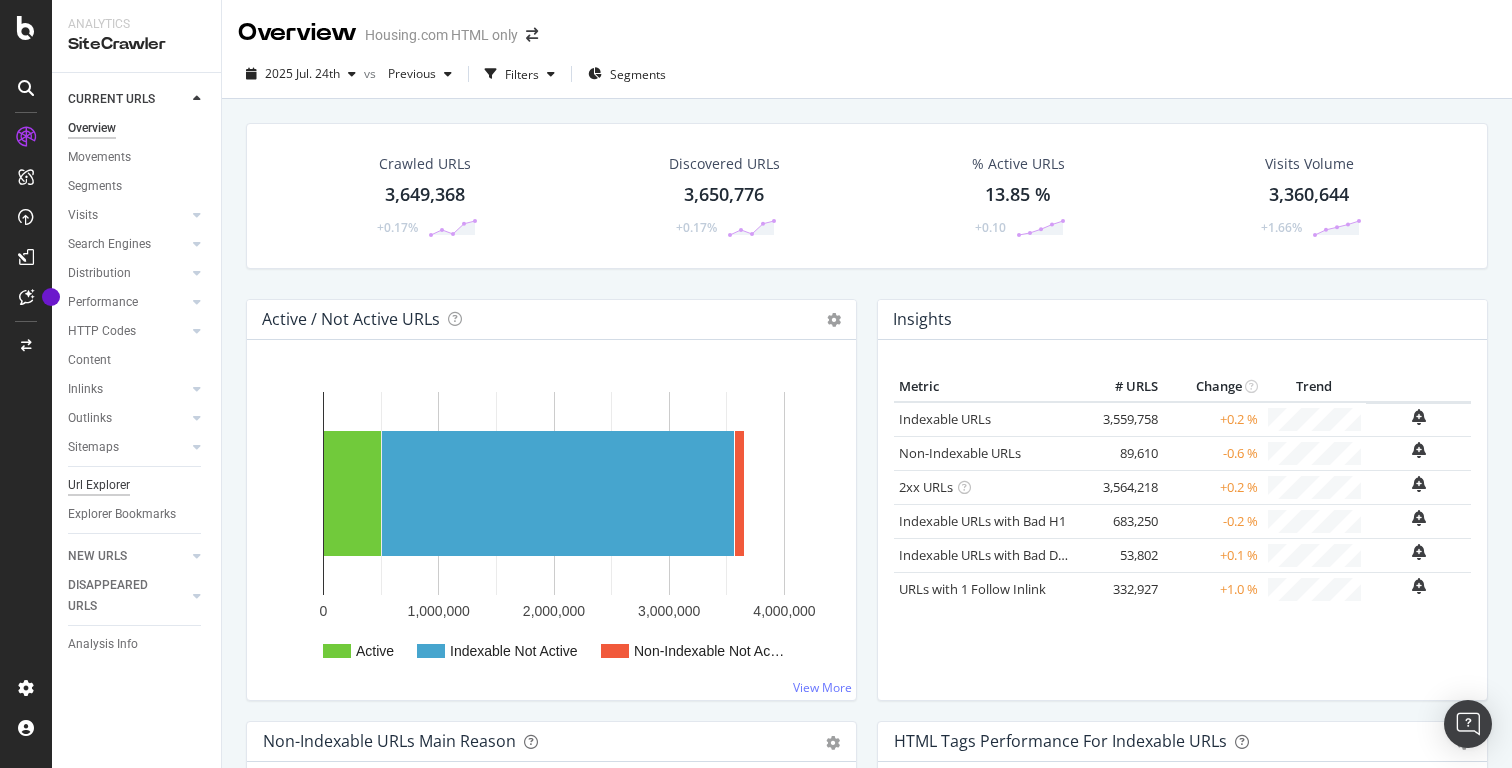 click on "Url Explorer" at bounding box center (99, 485) 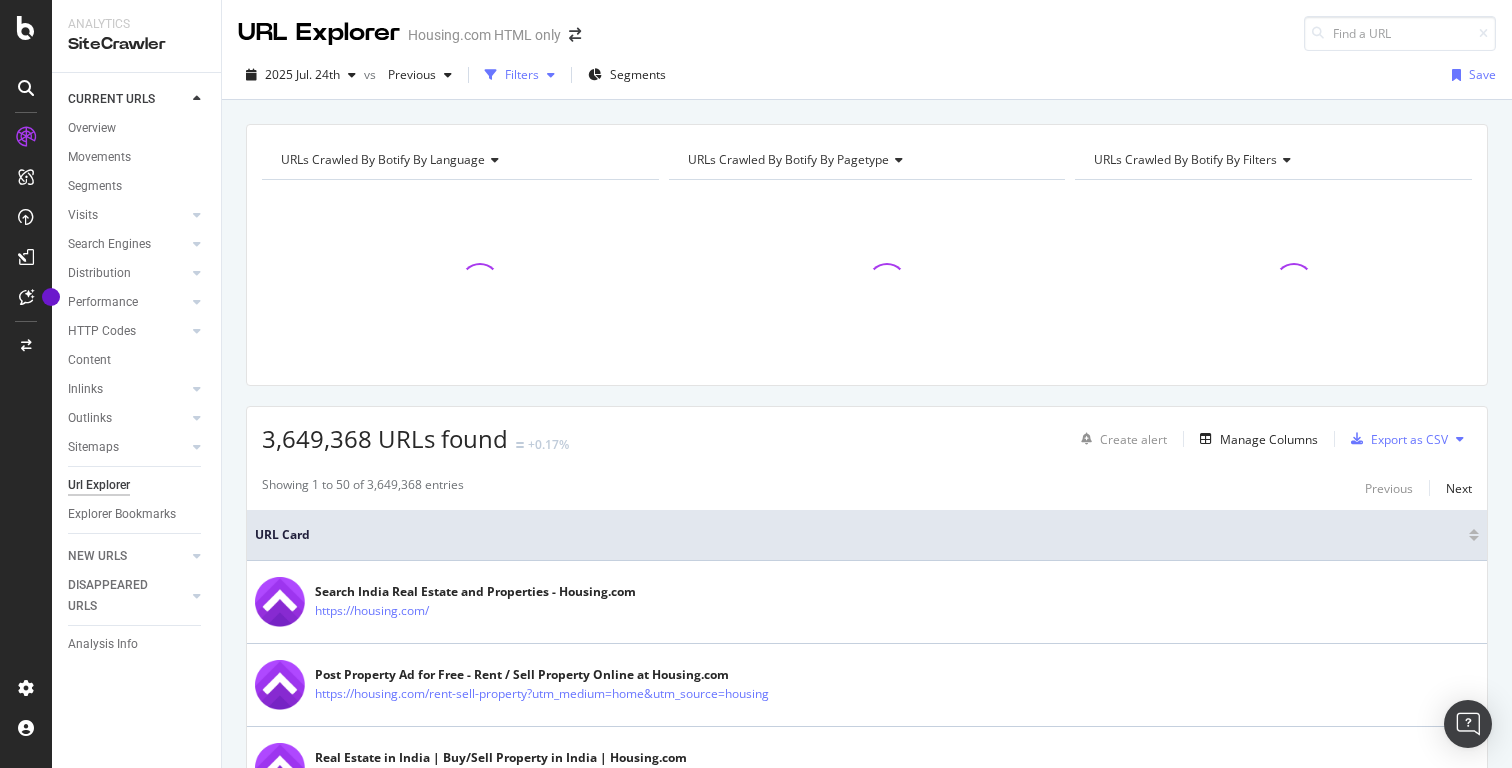 click at bounding box center (551, 75) 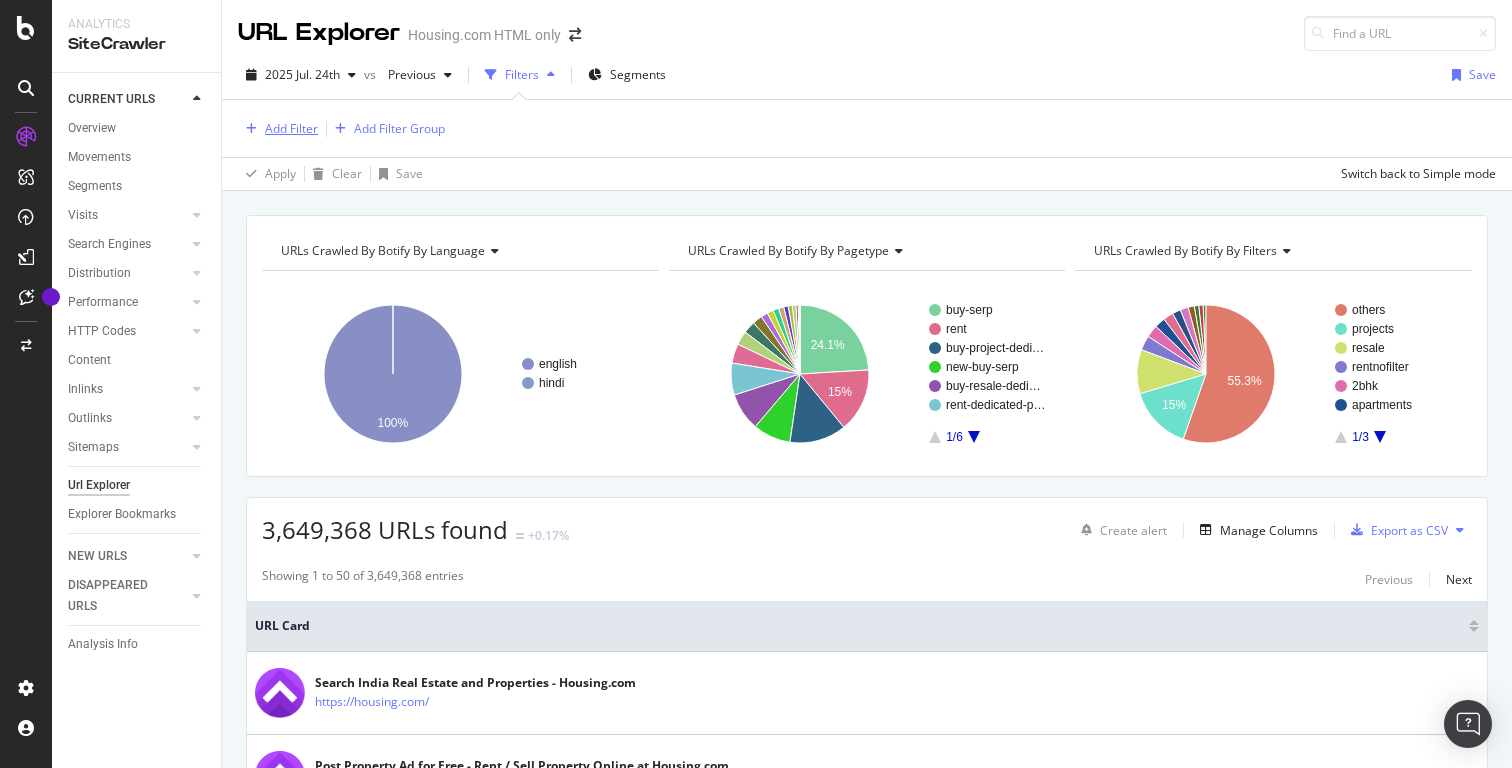 click on "Add Filter" at bounding box center (291, 128) 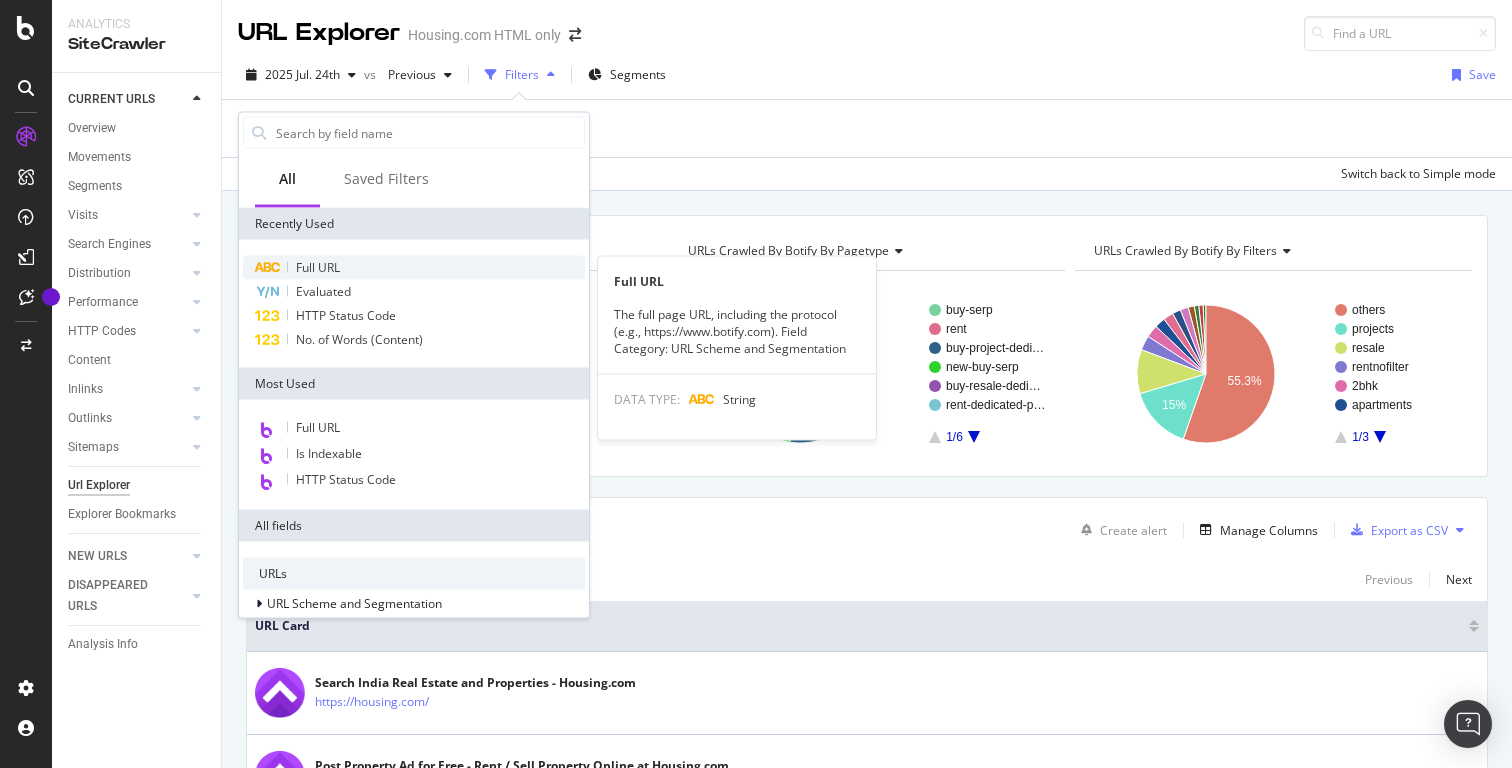 click on "Full URL" at bounding box center (318, 267) 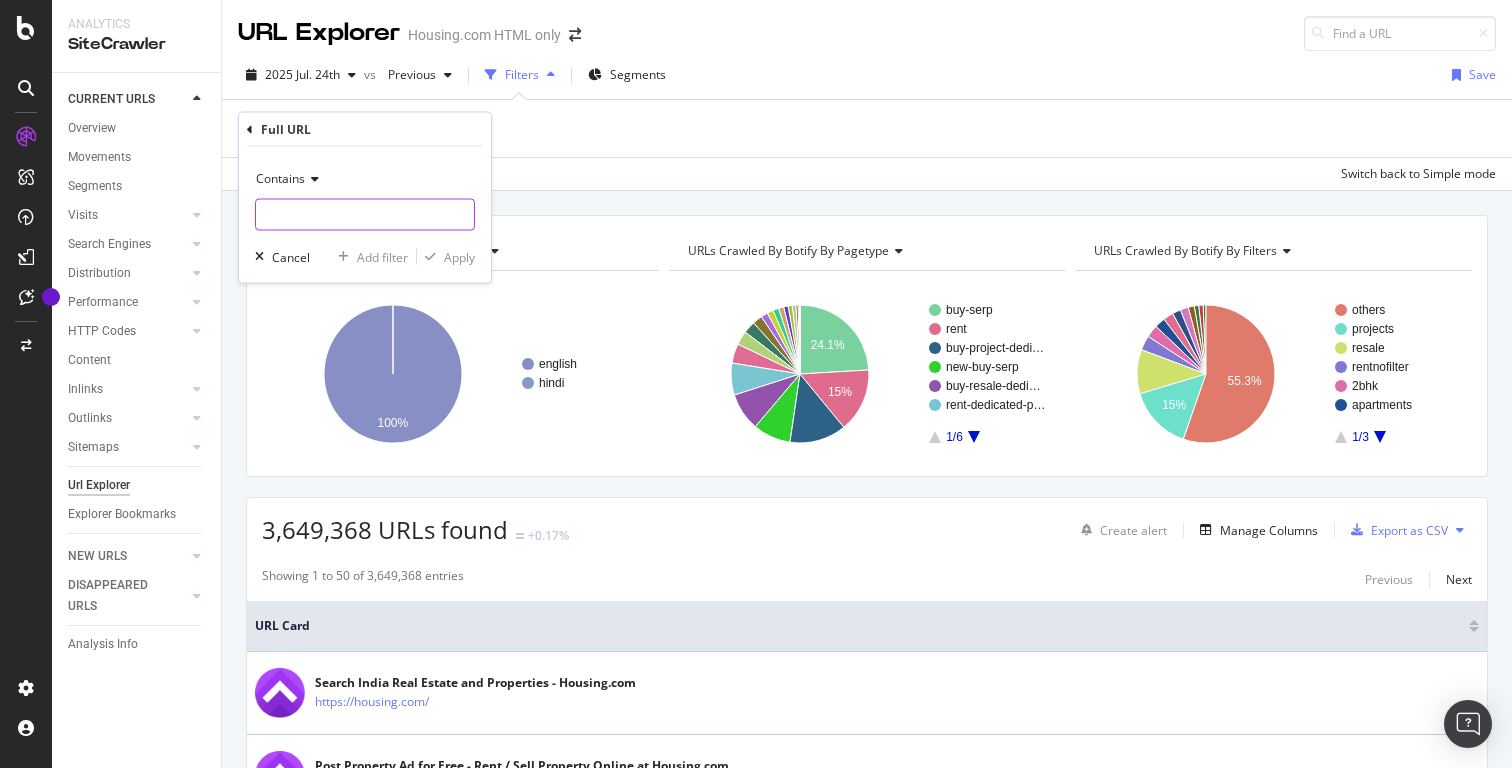 click at bounding box center (365, 215) 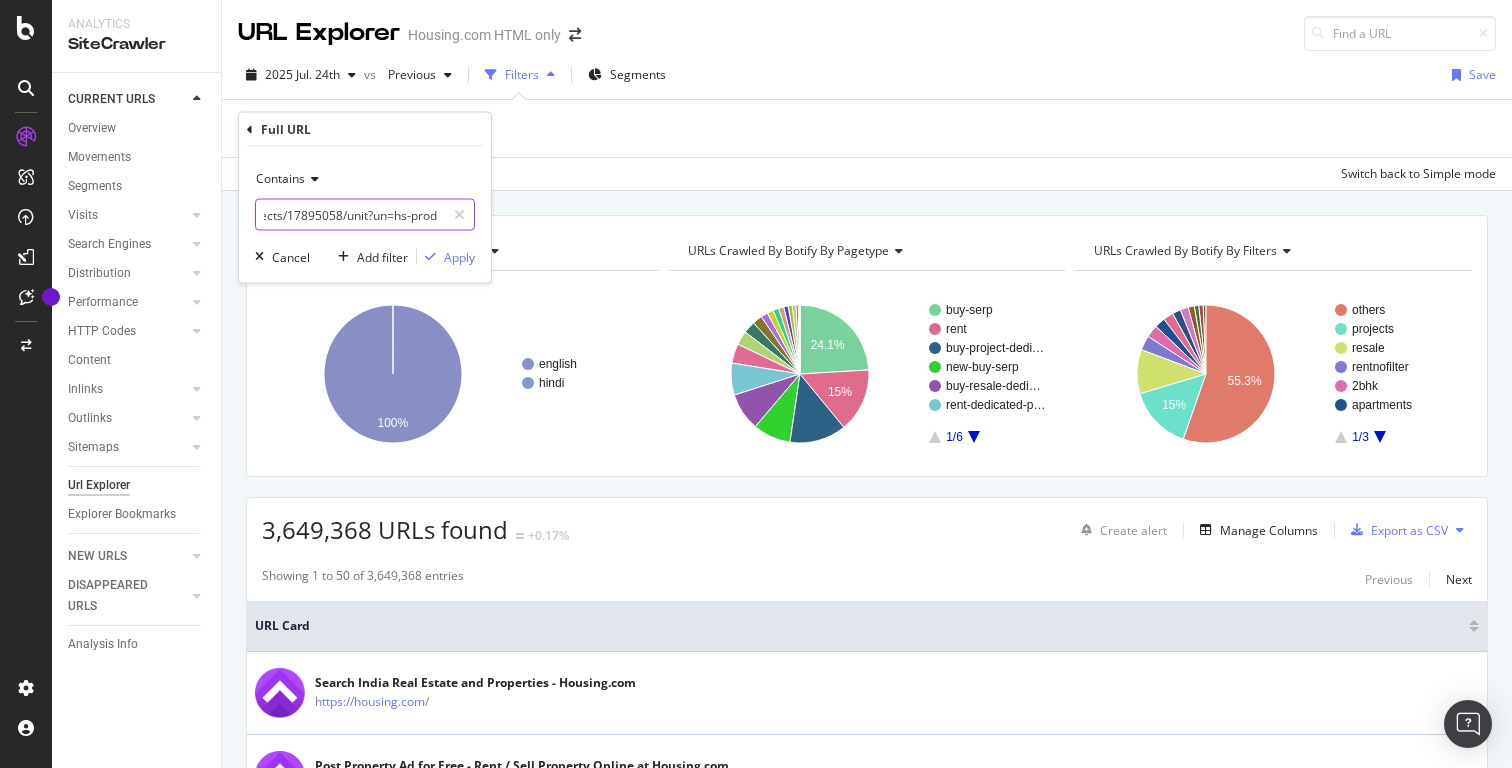 scroll, scrollTop: 0, scrollLeft: 0, axis: both 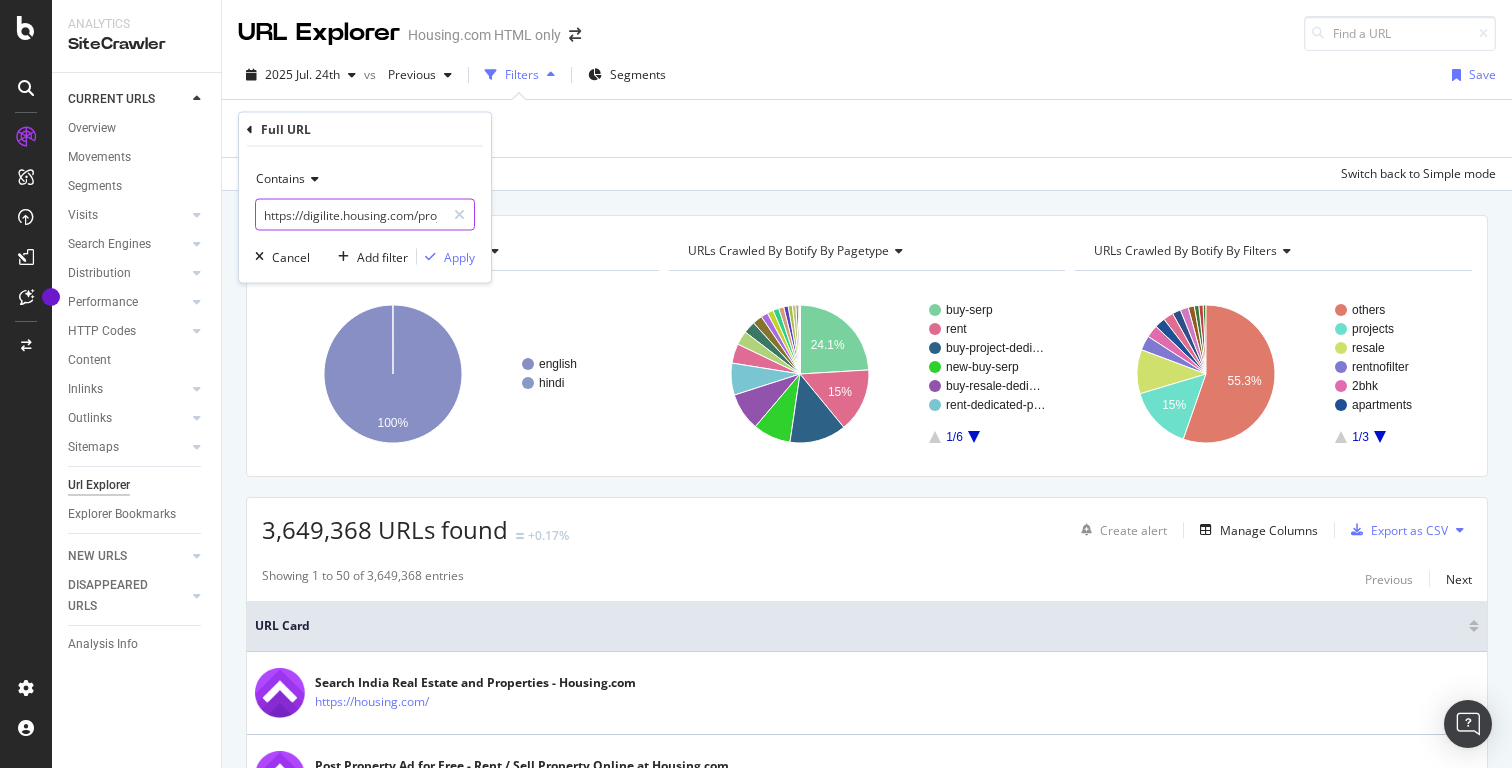 drag, startPoint x: 303, startPoint y: 220, endPoint x: 236, endPoint y: 220, distance: 67 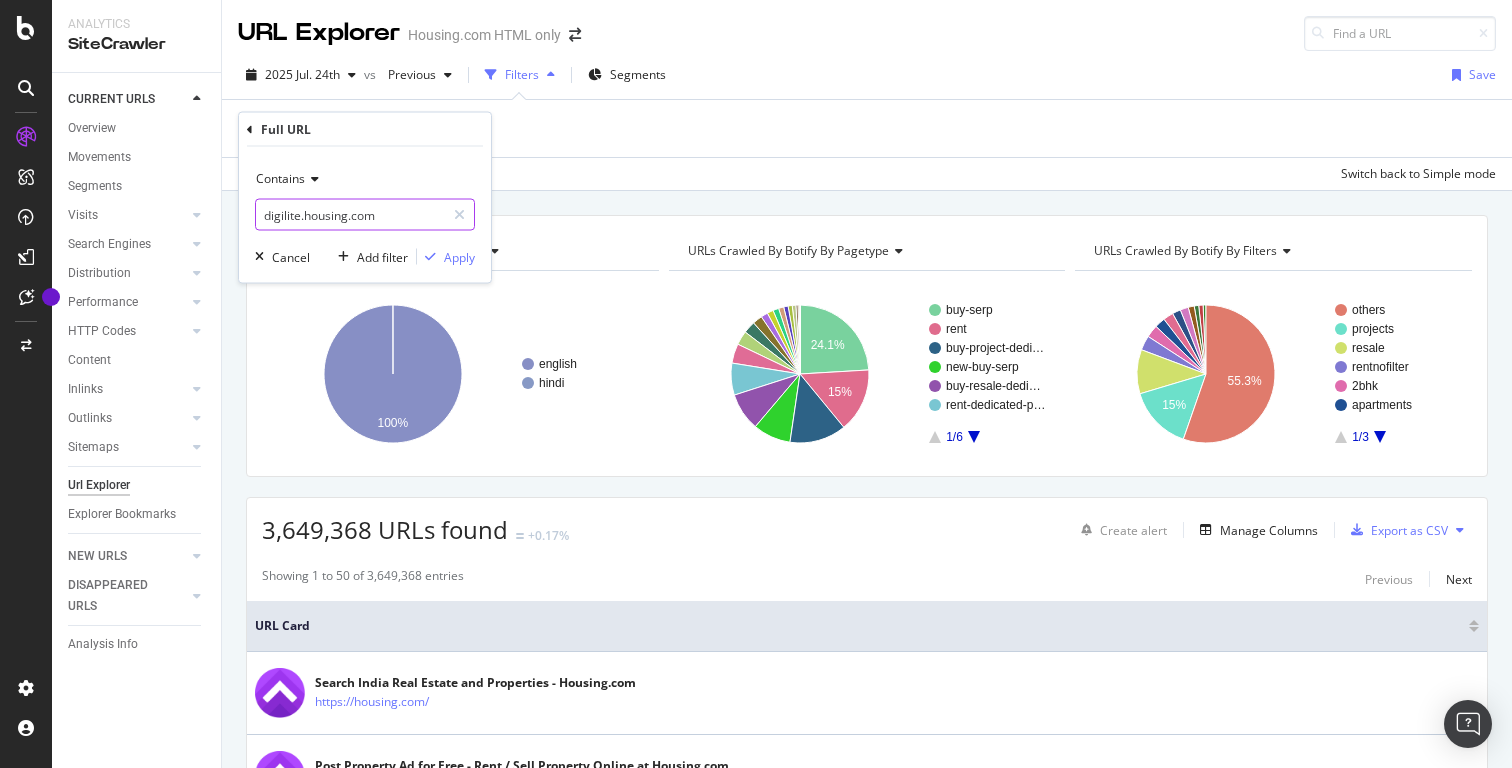 scroll, scrollTop: 0, scrollLeft: 0, axis: both 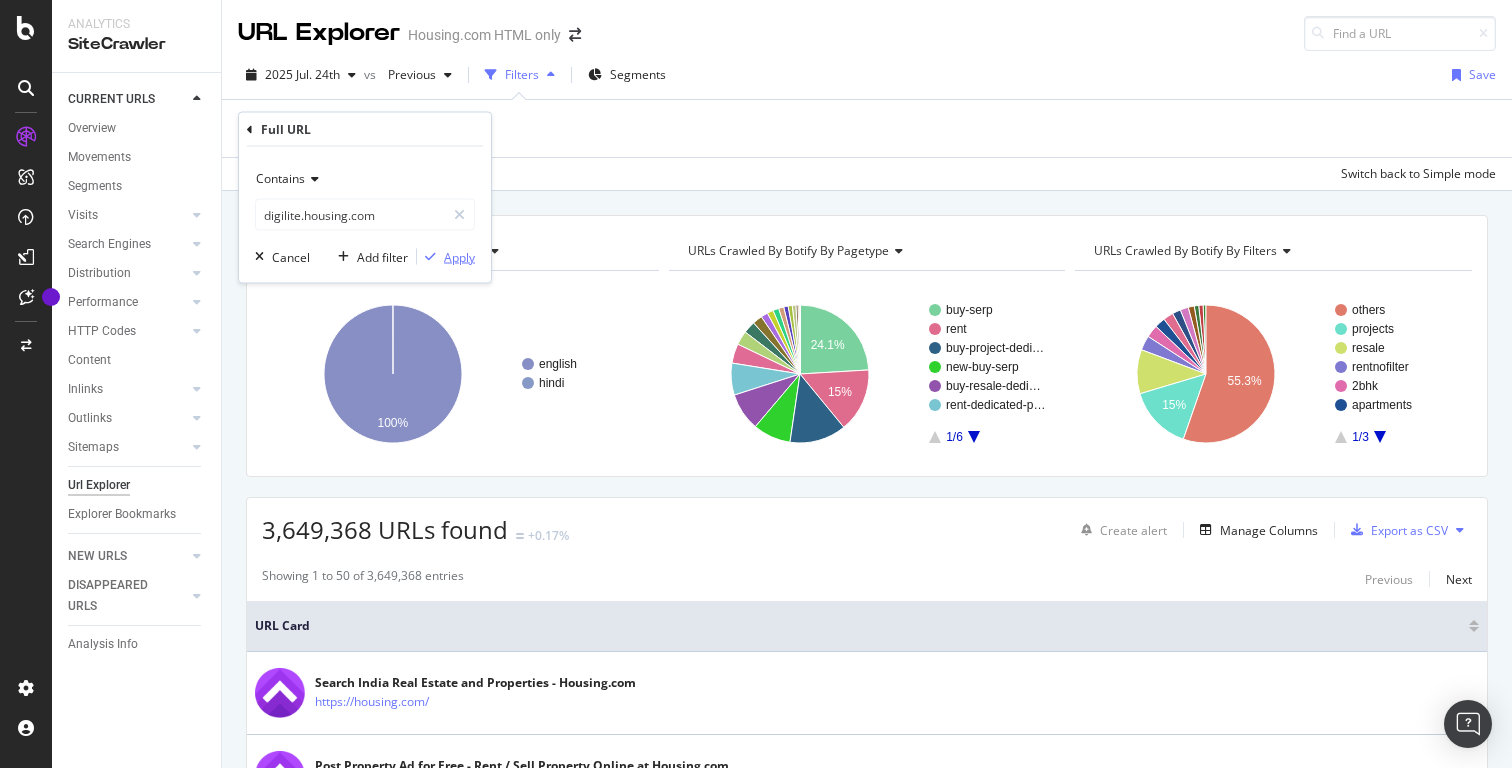 click at bounding box center [430, 257] 